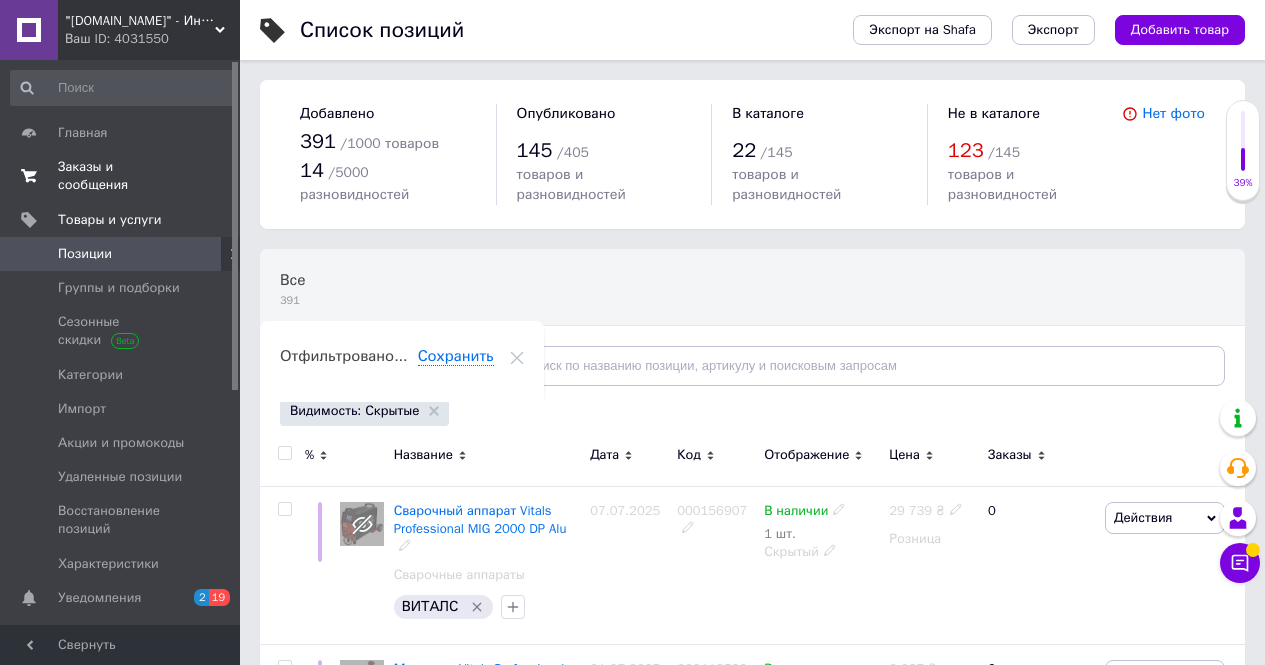 scroll, scrollTop: 0, scrollLeft: 0, axis: both 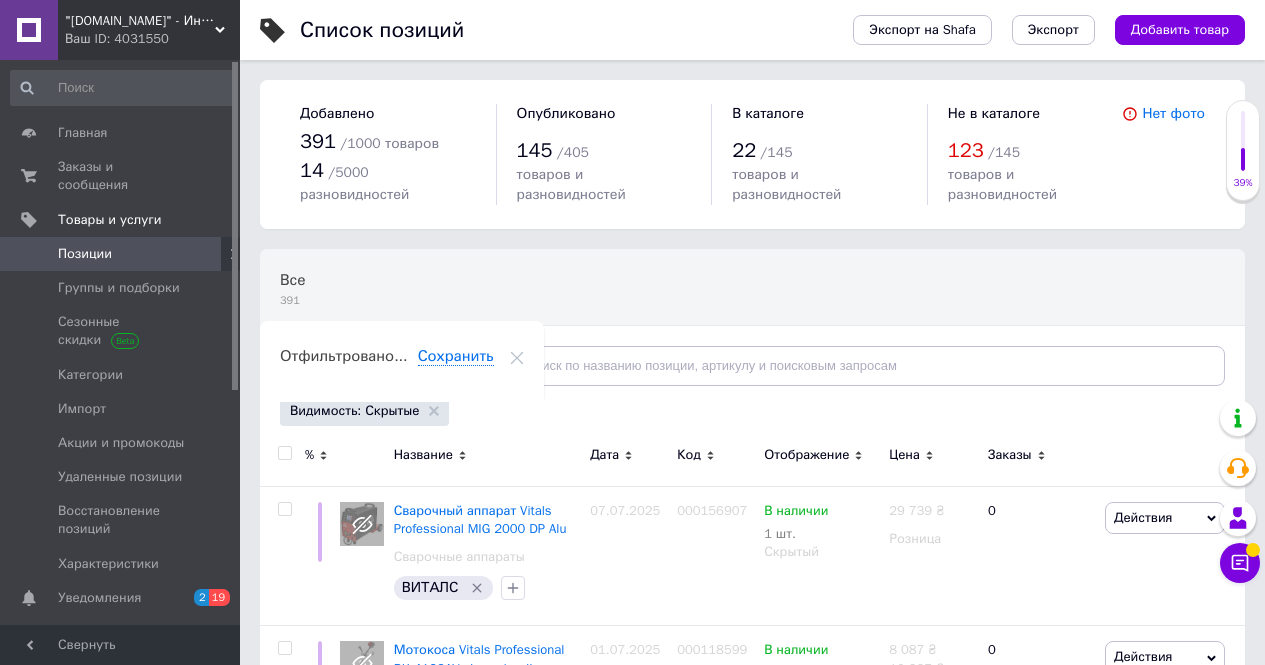 click on "Ваш ID: 4031550" at bounding box center [152, 39] 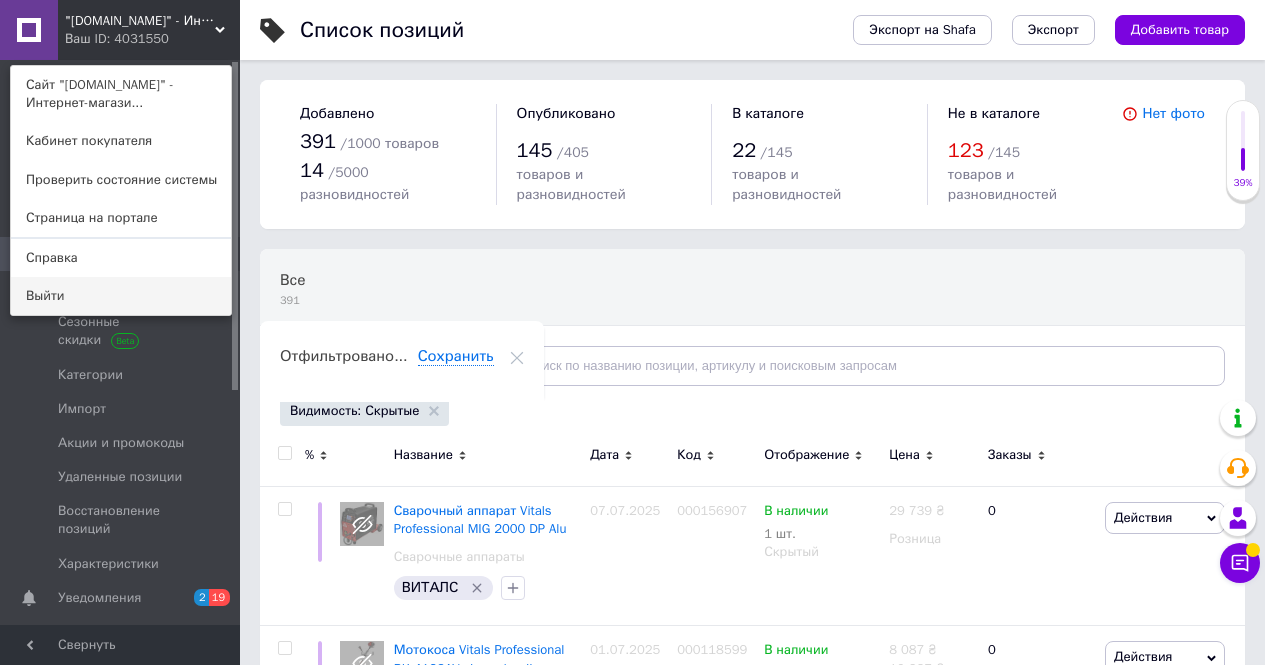click on "Выйти" at bounding box center [121, 296] 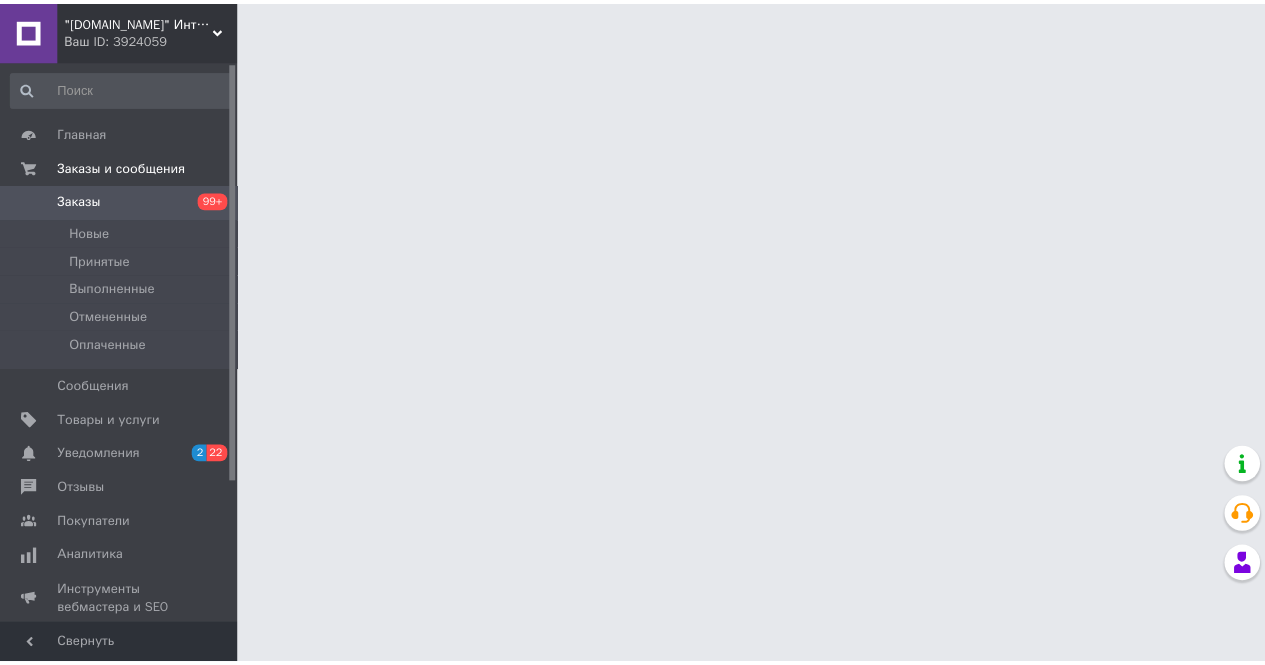 scroll, scrollTop: 0, scrollLeft: 0, axis: both 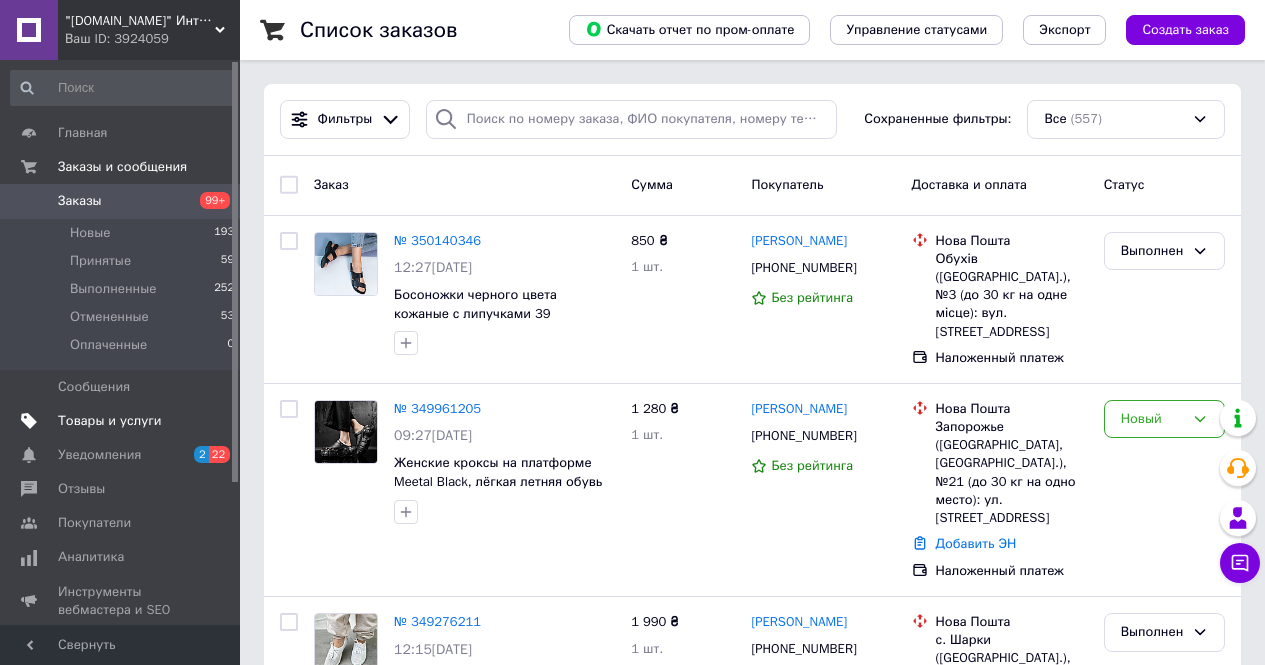 click on "Товары и услуги" at bounding box center (110, 421) 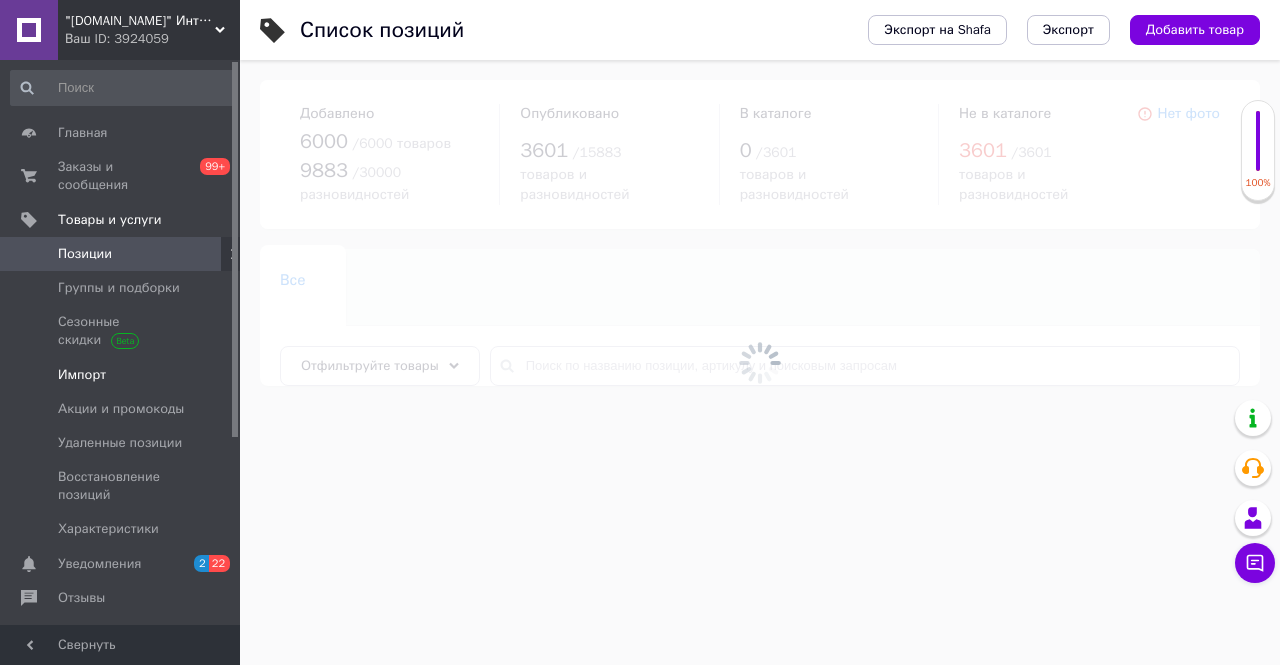 click on "Импорт" at bounding box center [82, 375] 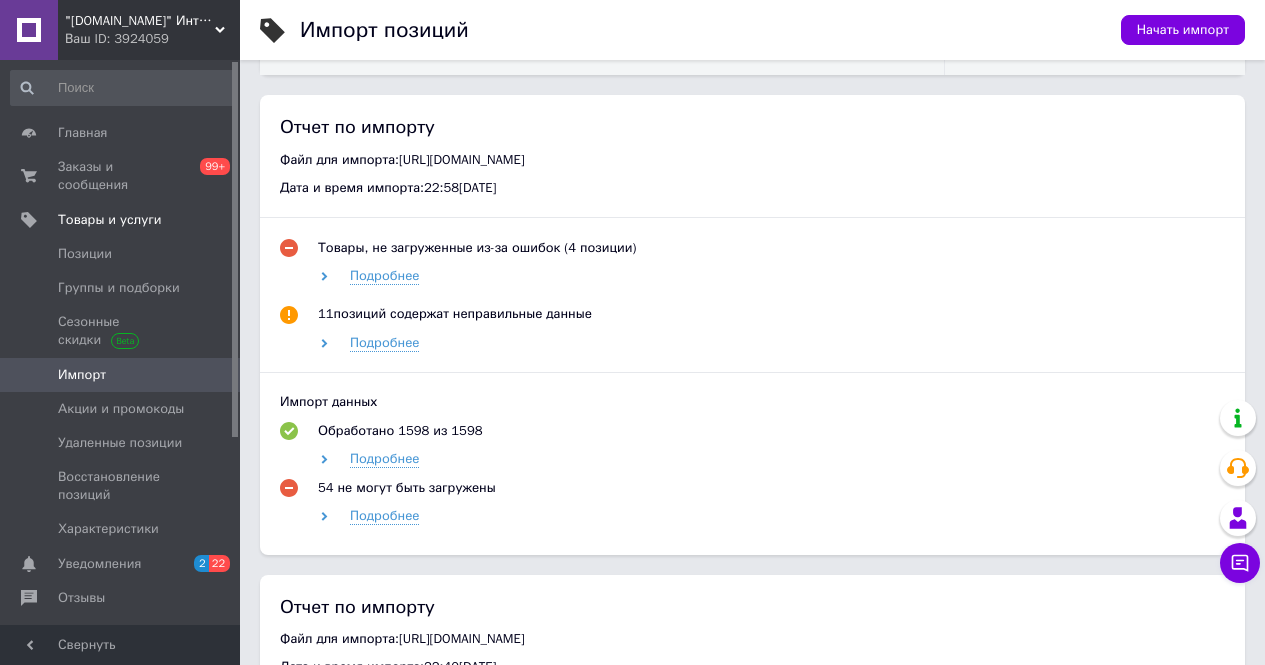 scroll, scrollTop: 800, scrollLeft: 0, axis: vertical 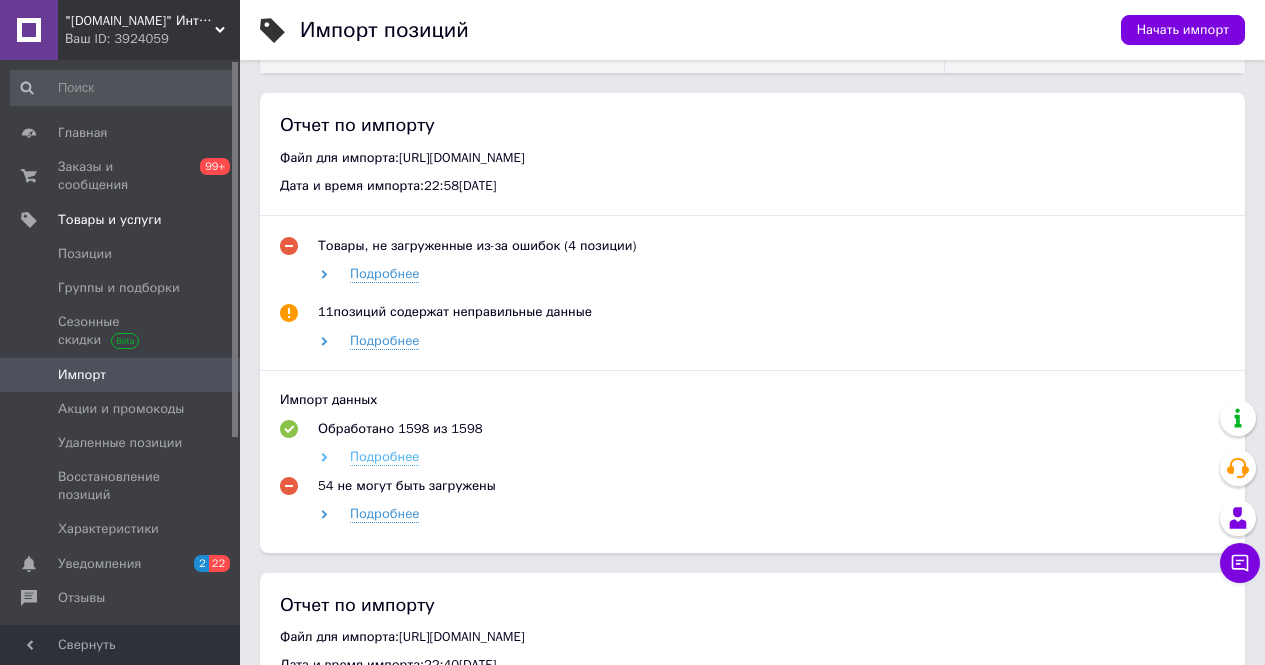 click on "Подробнее" at bounding box center (384, 457) 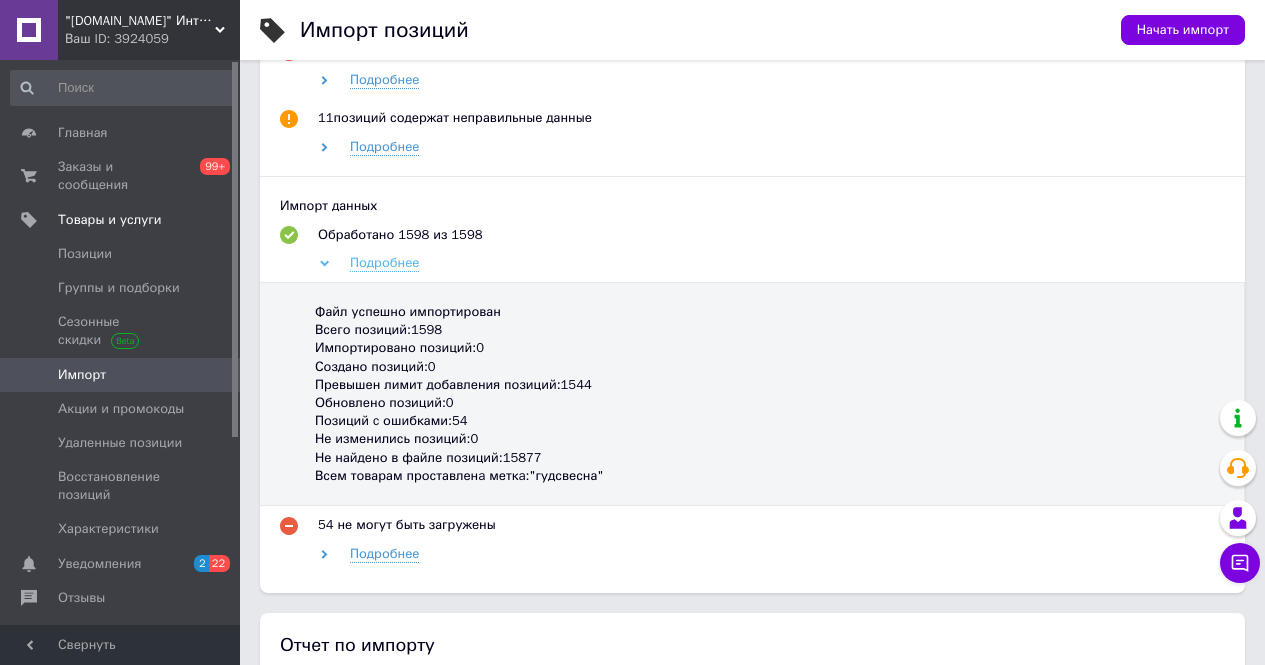 scroll, scrollTop: 1000, scrollLeft: 0, axis: vertical 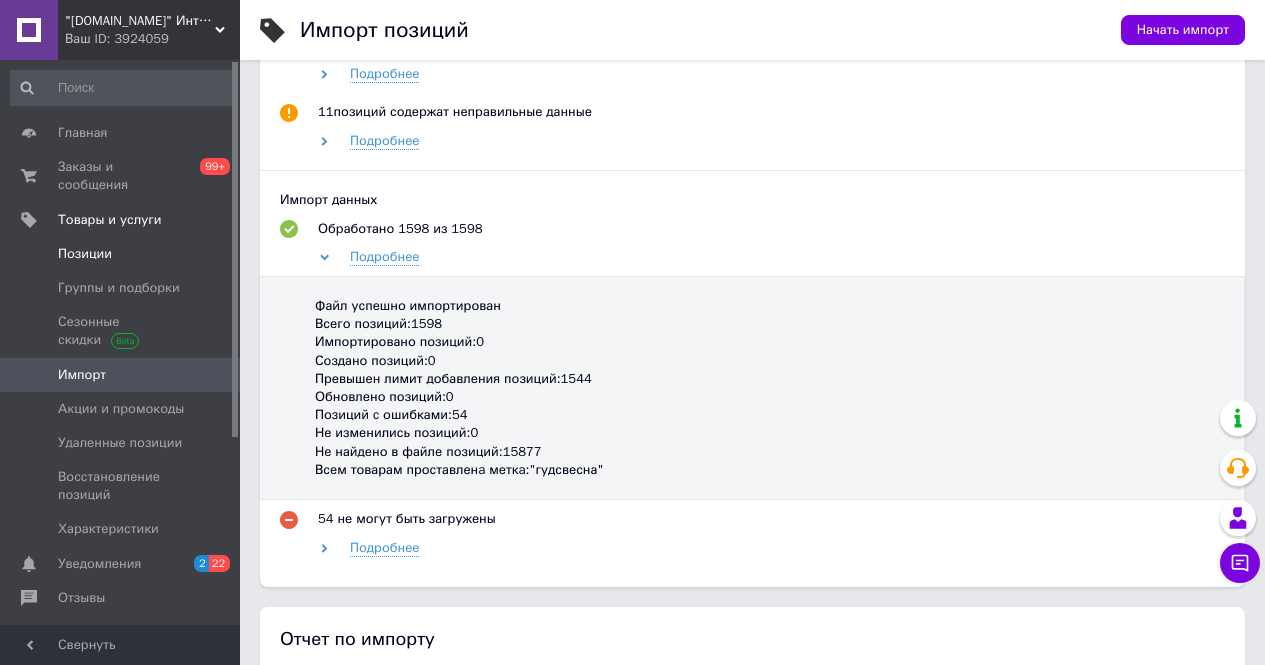 click on "Позиции" at bounding box center (85, 254) 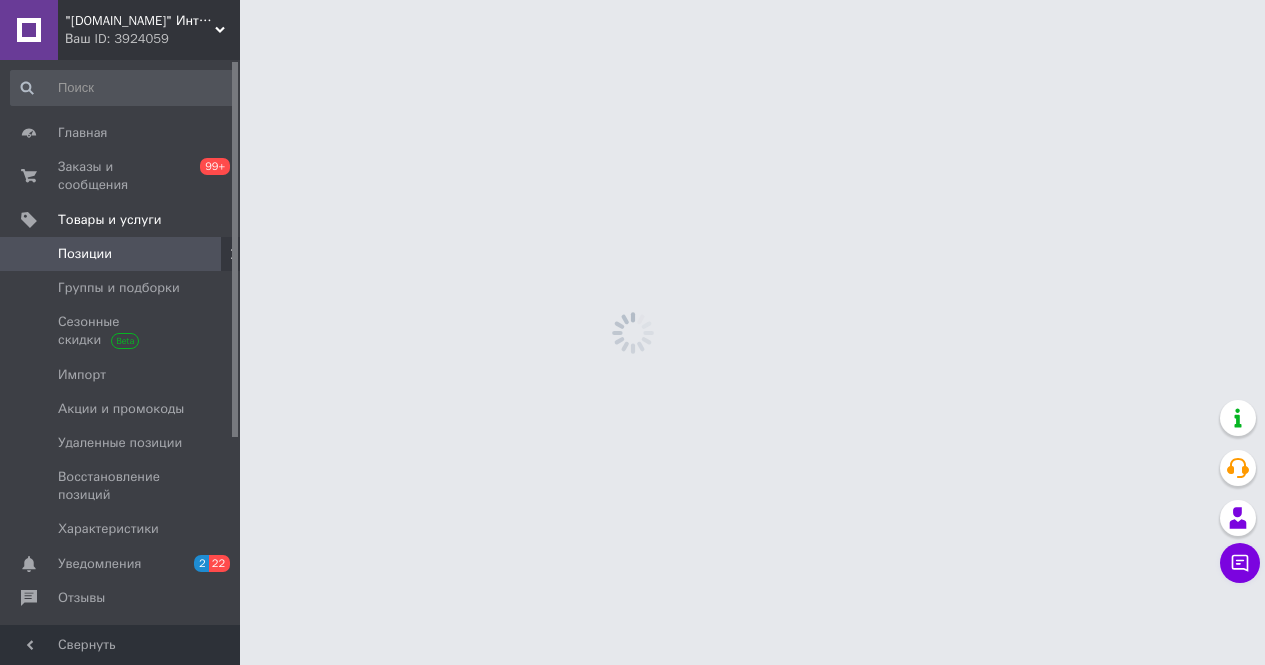 scroll, scrollTop: 0, scrollLeft: 0, axis: both 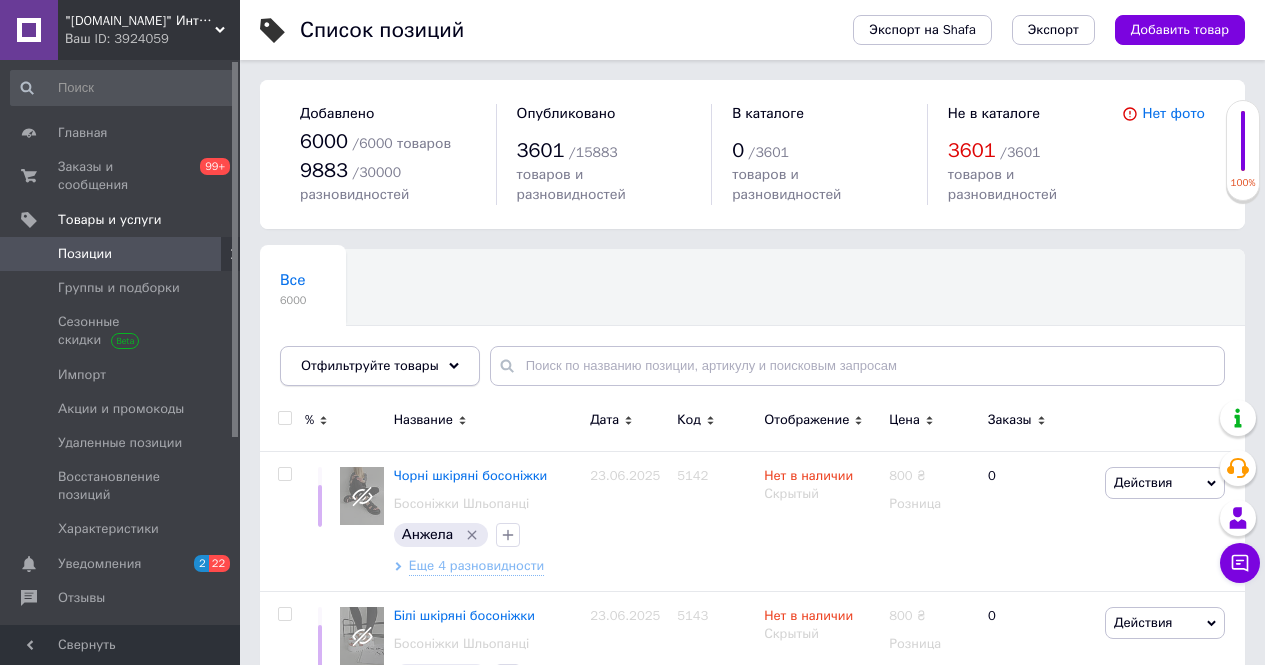 click on "Отфильтруйте товары" at bounding box center [380, 366] 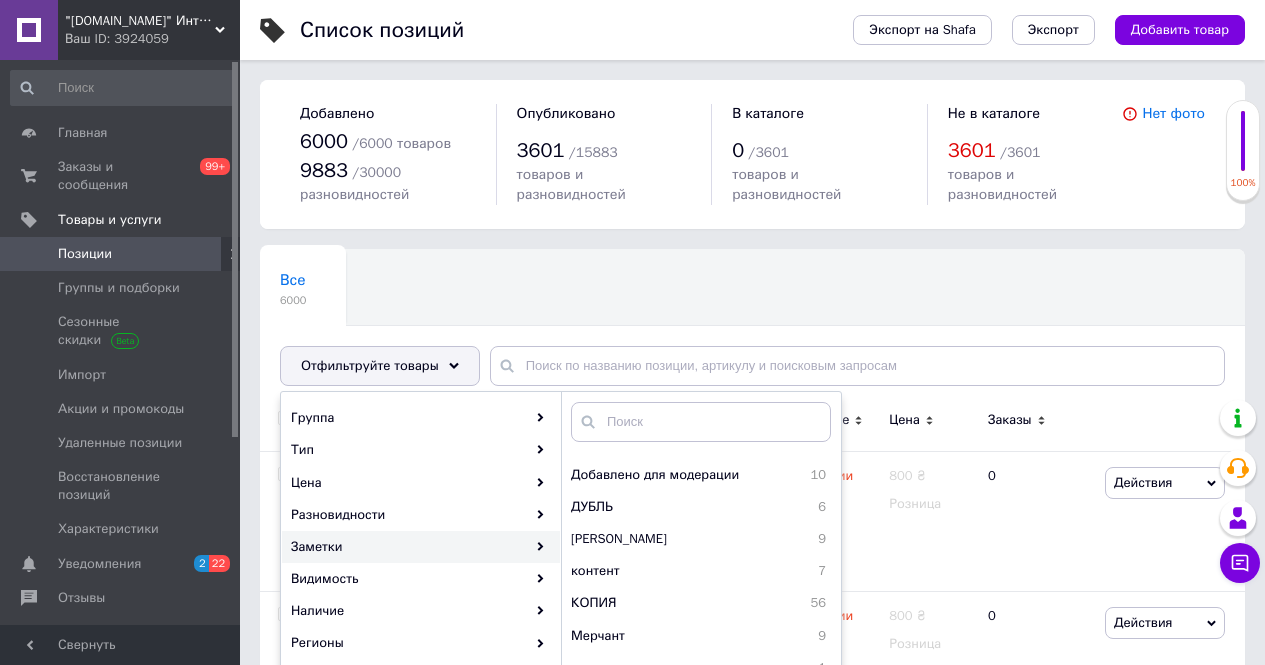 scroll, scrollTop: 600, scrollLeft: 0, axis: vertical 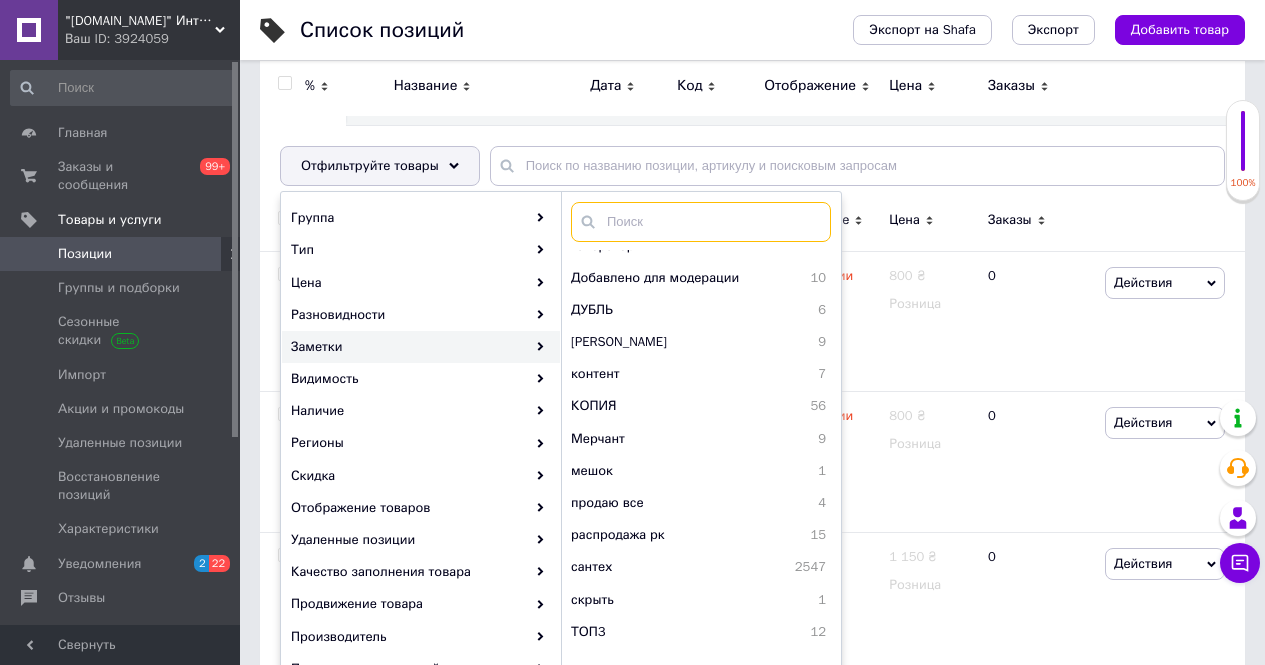 click at bounding box center (701, 222) 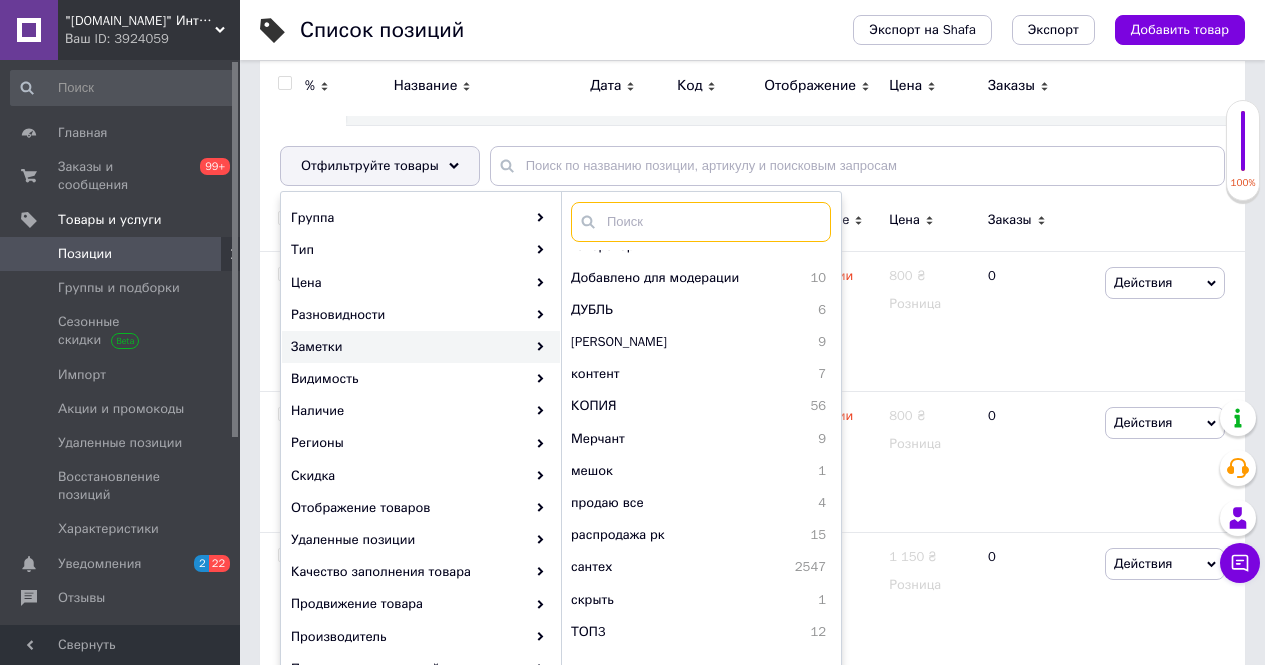 type on "н" 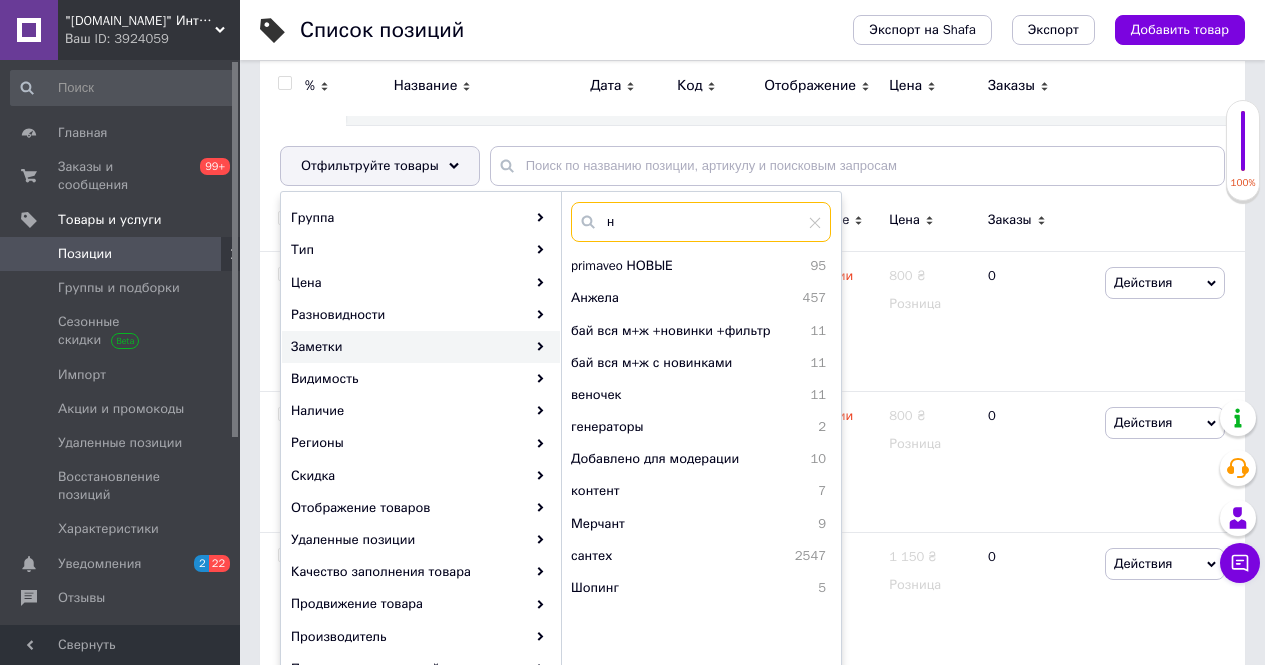scroll, scrollTop: 0, scrollLeft: 0, axis: both 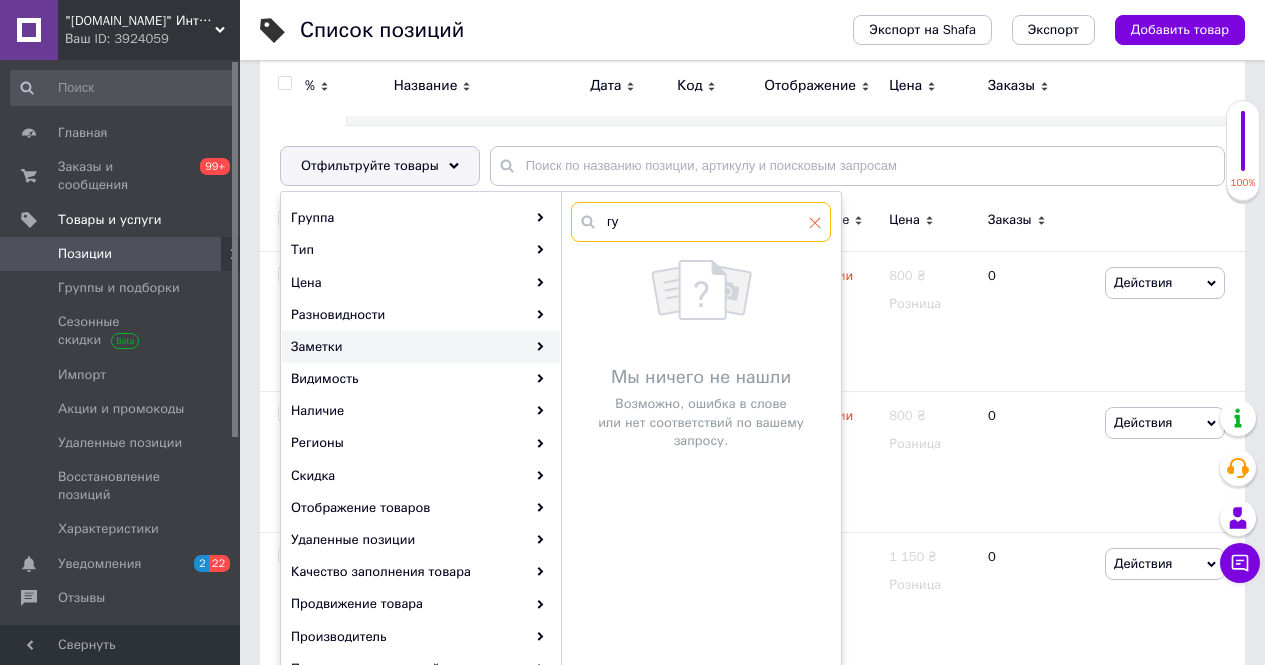 type on "гу" 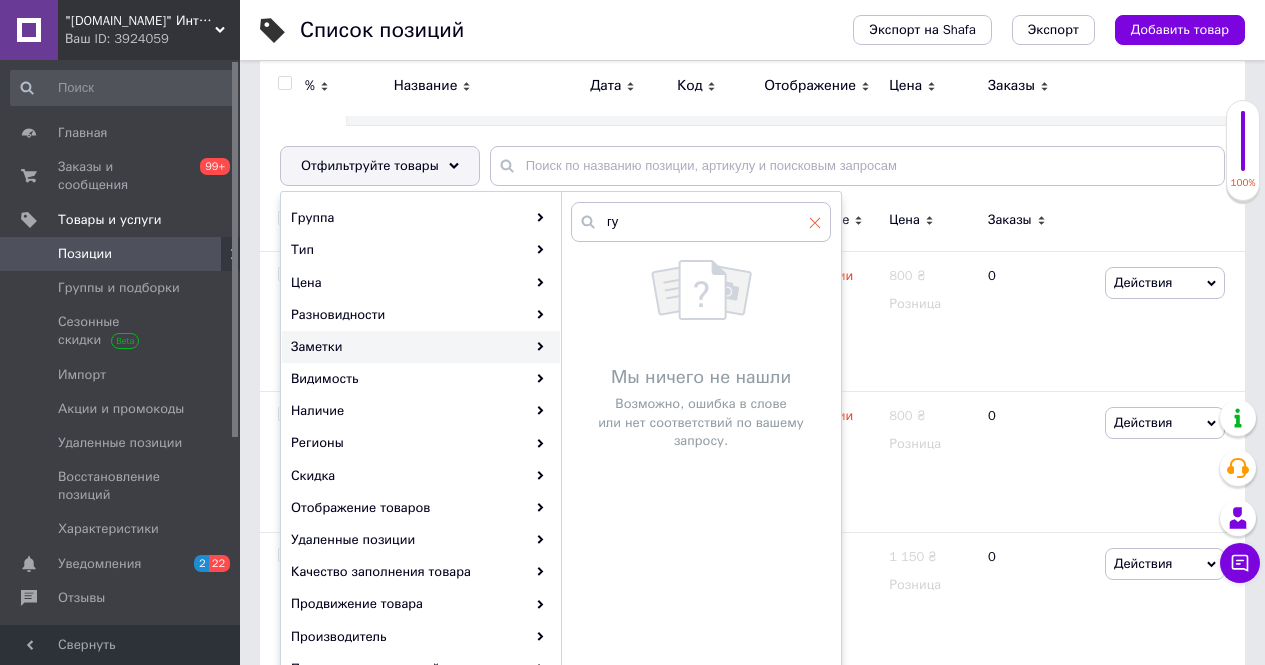 click 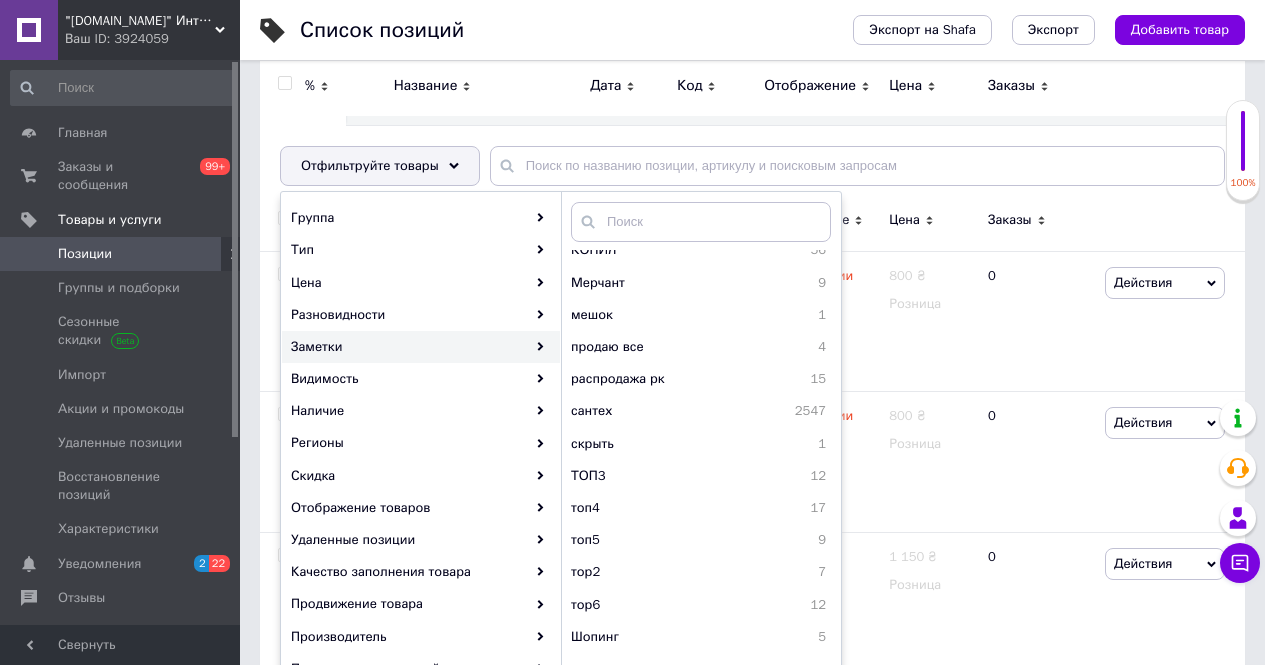 scroll, scrollTop: 759, scrollLeft: 0, axis: vertical 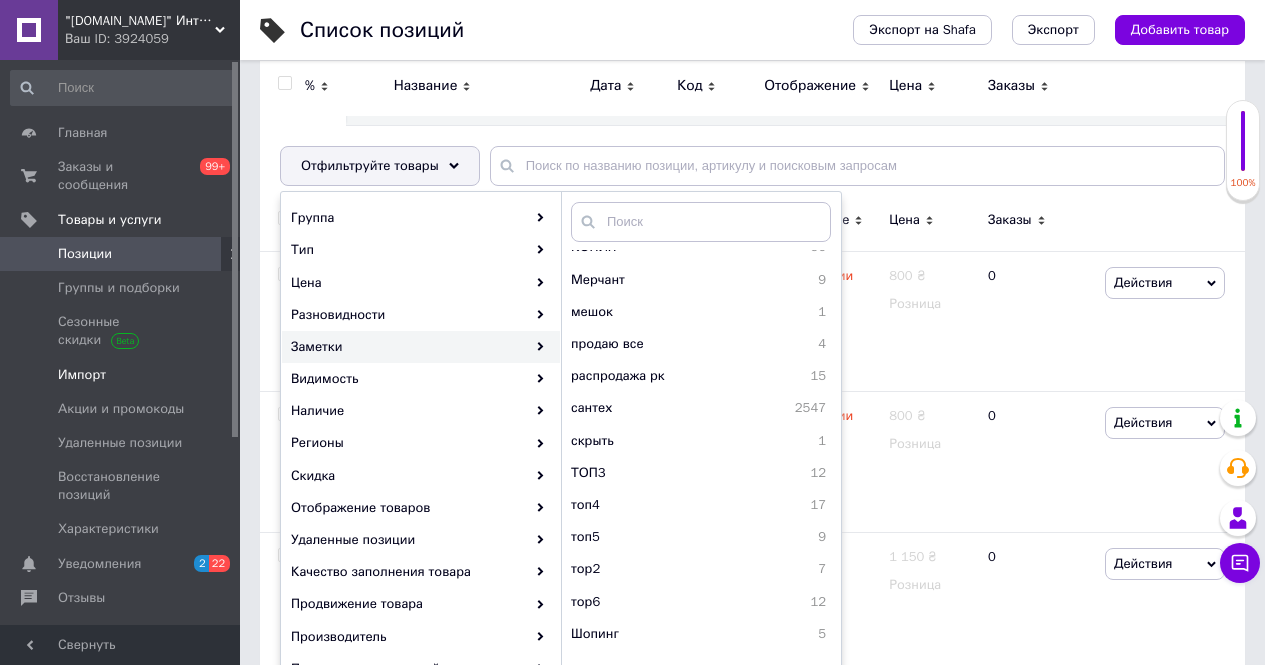 click on "Импорт" at bounding box center [82, 375] 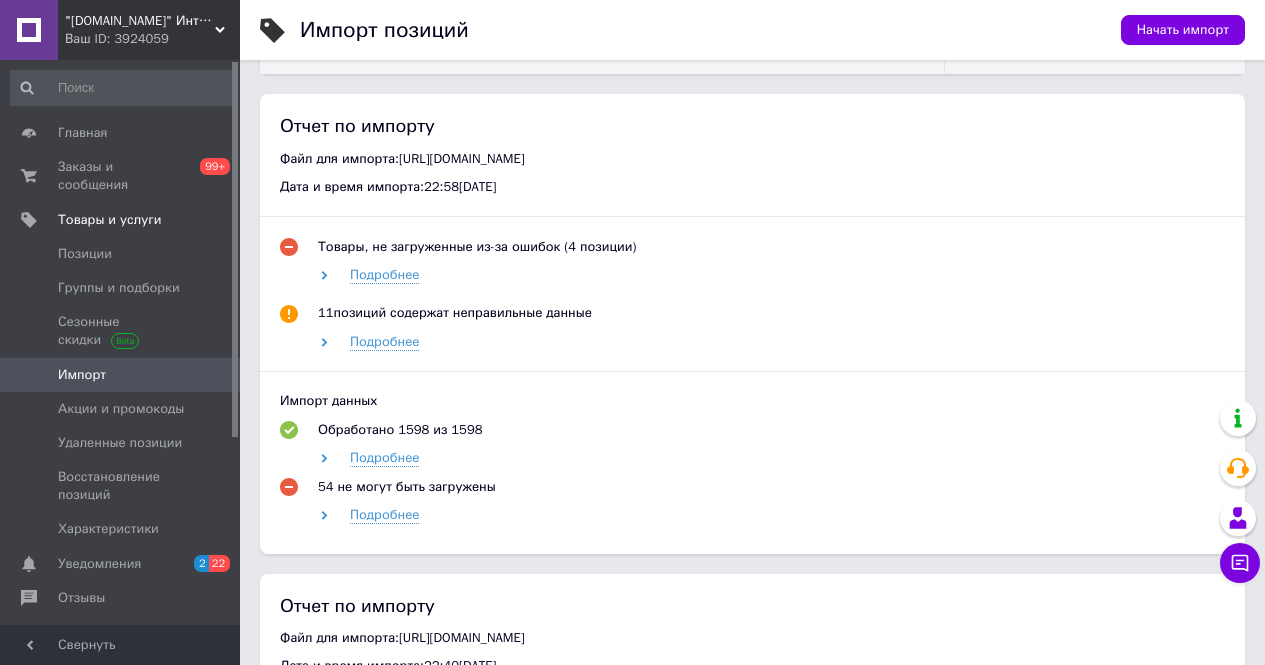 scroll, scrollTop: 800, scrollLeft: 0, axis: vertical 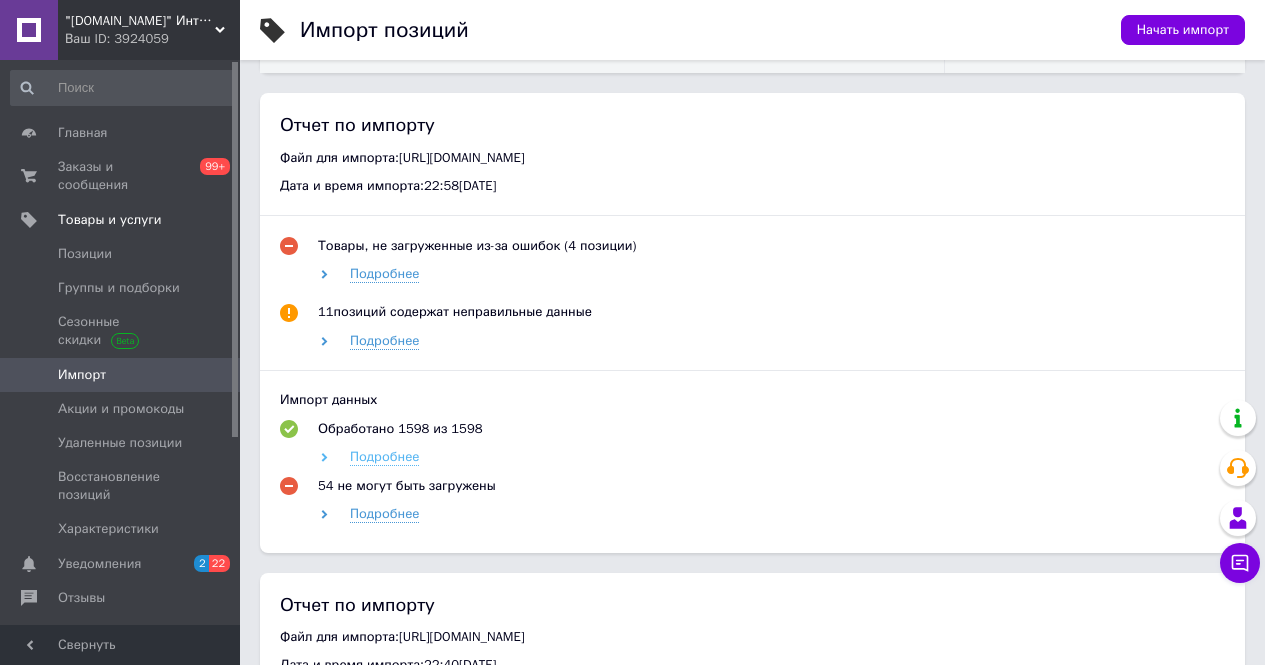 click on "Подробнее" at bounding box center [384, 457] 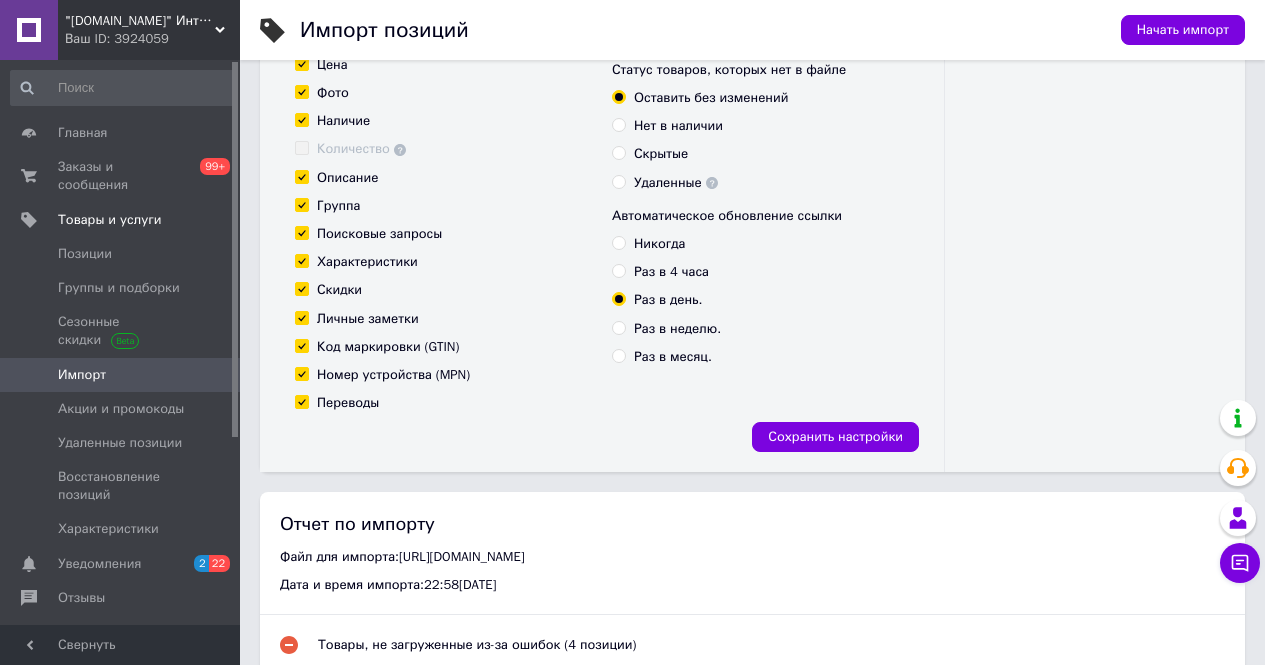 scroll, scrollTop: 400, scrollLeft: 0, axis: vertical 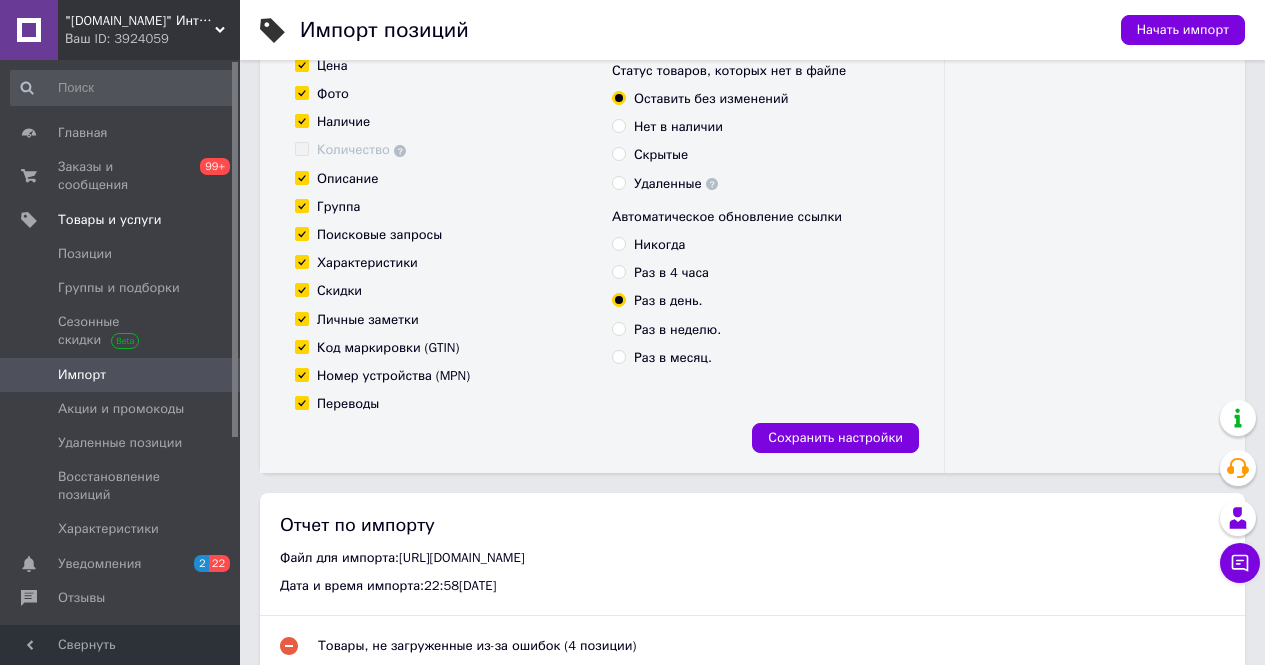 click on "Ваш ID: 3924059" at bounding box center [152, 39] 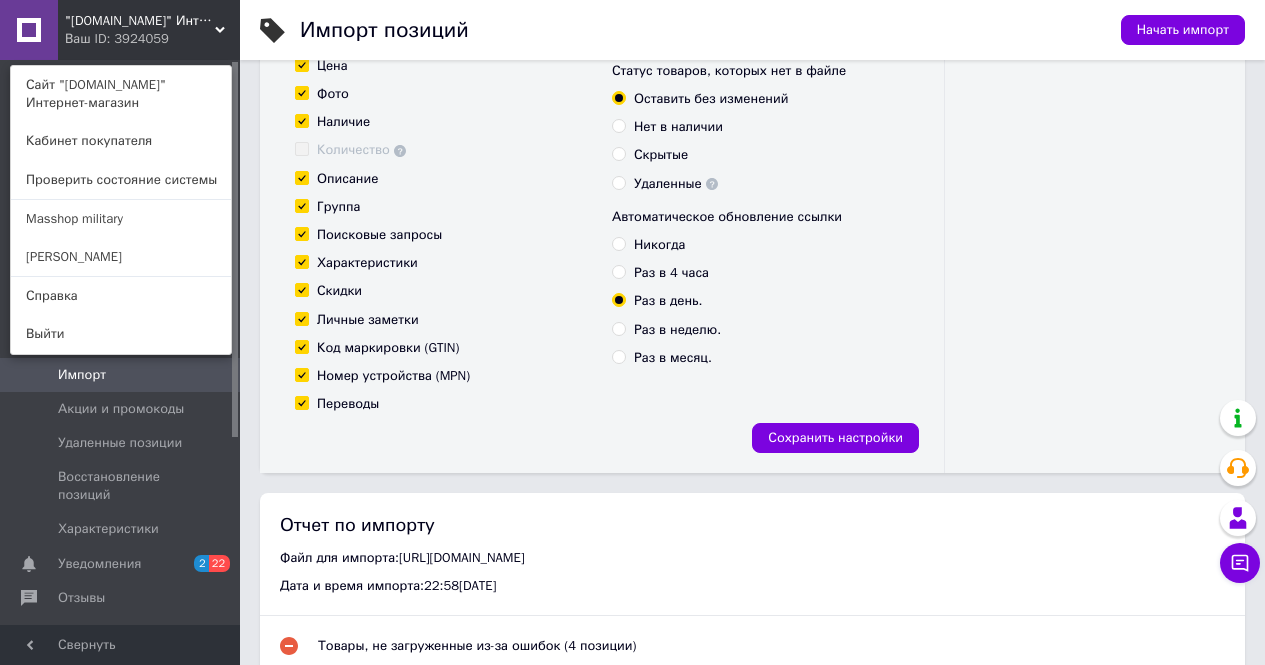 click on "Импорт позиций Начать импорт Подготовьте файл импорта следуя  инструкции Загрузить файл с сервера Загрузить файл с компьютера Формат: Google,  XLS, CSV, YML, XML, размером до 180 МБ,
а также Zip, Gzip архивы. Убедитесь в том, что доступ к файлу открыт. Добавить ссылку Настройки импорта Информация, которую нужно обновить Название Код товара/Артикул Цена Фото Наличие Количество   Описание Группа Поисковые запросы Характеристики Скидки Личные заметки Код маркировки (GTIN) Номер устройства (MPN) Переводы Общие настройки Обновить принудительно   Загрузить позиции «В наличии»   0" at bounding box center (752, 621) 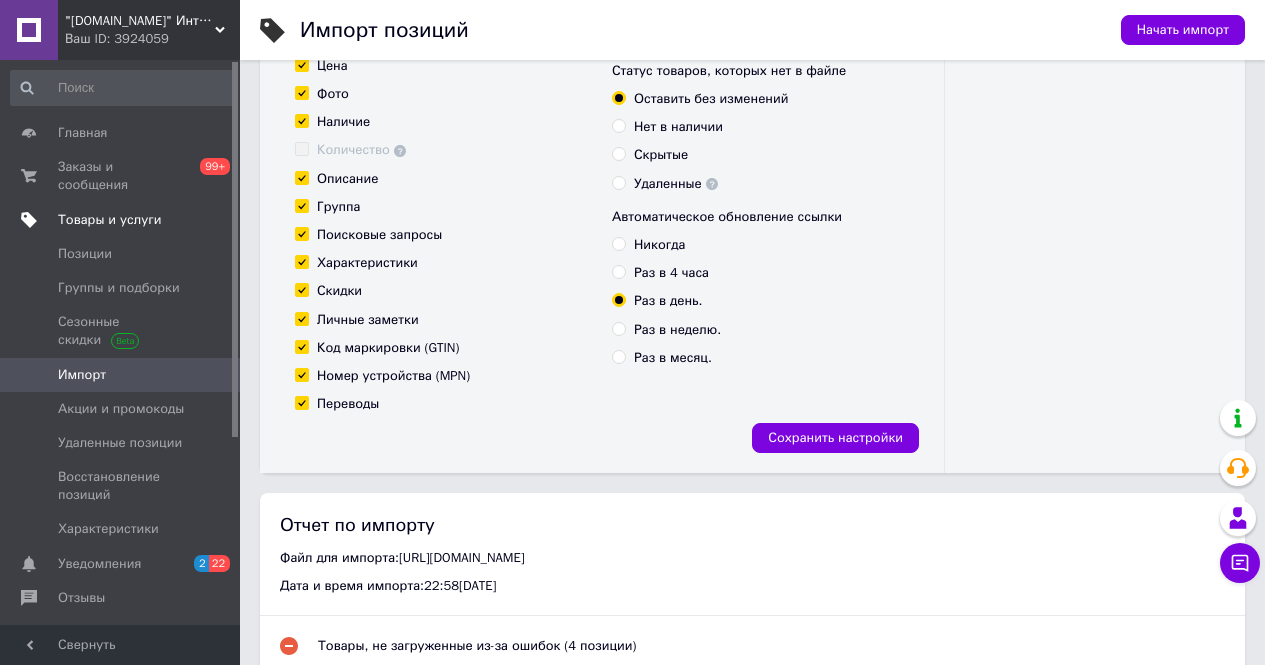 click on "Товары и услуги" at bounding box center (110, 220) 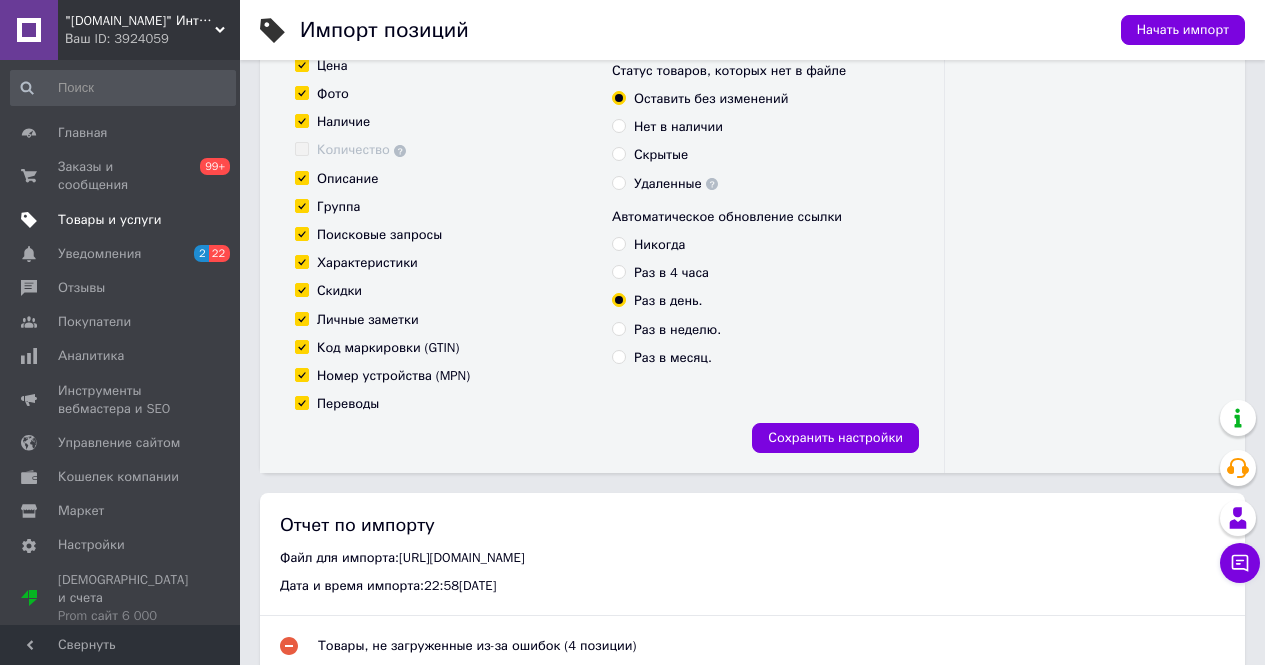 click on "Товары и услуги" at bounding box center [110, 220] 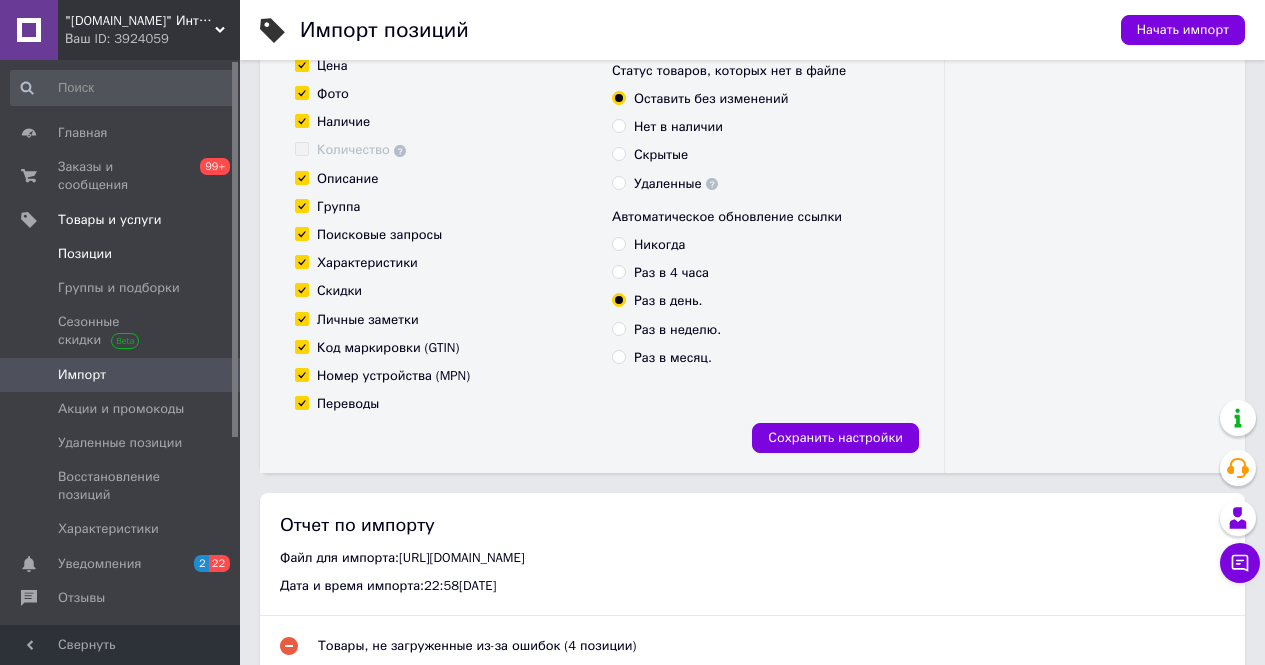 click on "Позиции" at bounding box center [85, 254] 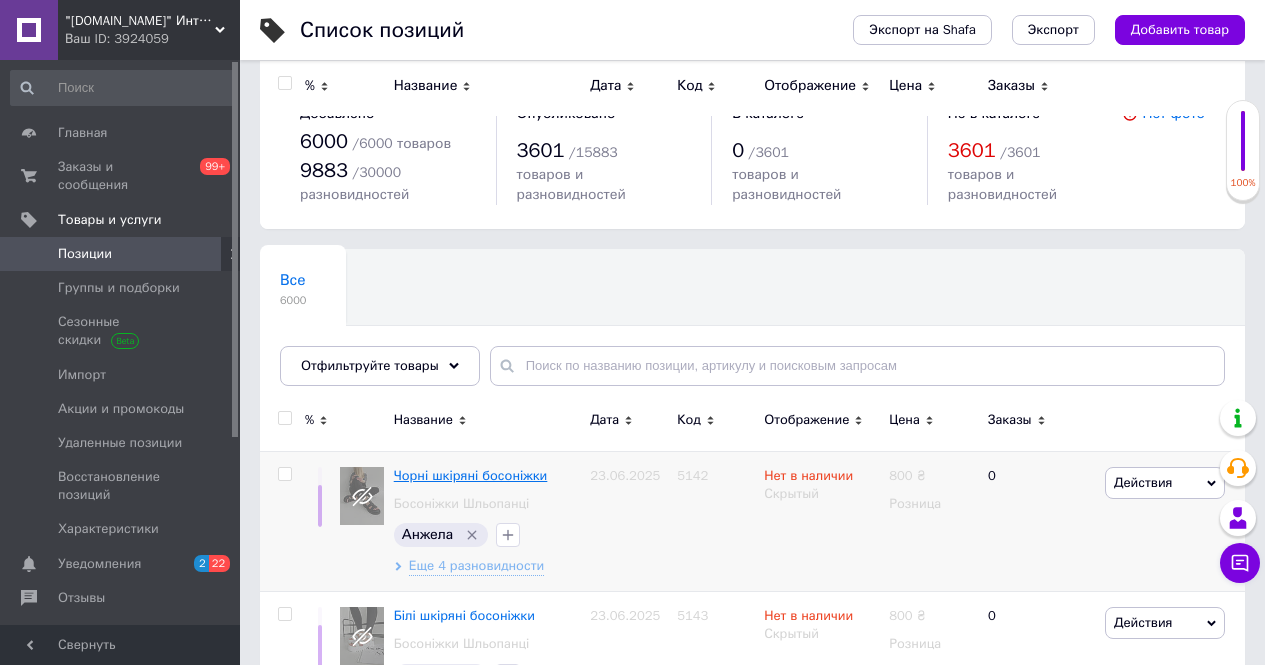 scroll, scrollTop: 0, scrollLeft: 0, axis: both 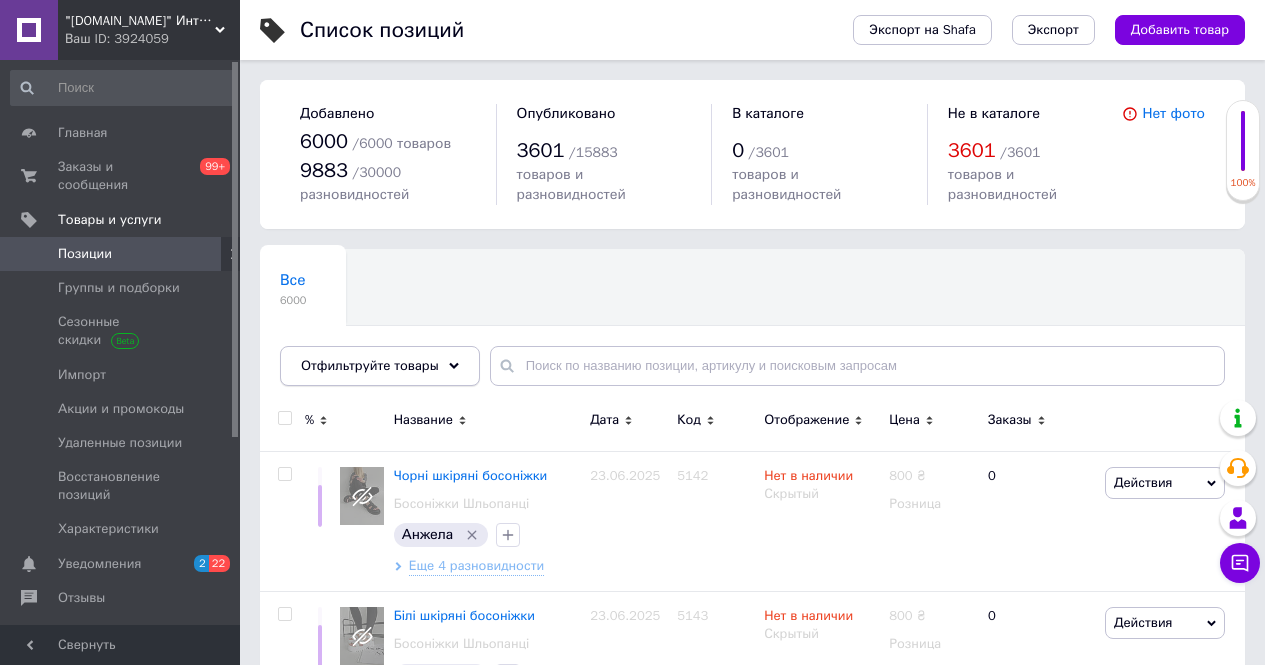 drag, startPoint x: 424, startPoint y: 359, endPoint x: 437, endPoint y: 360, distance: 13.038404 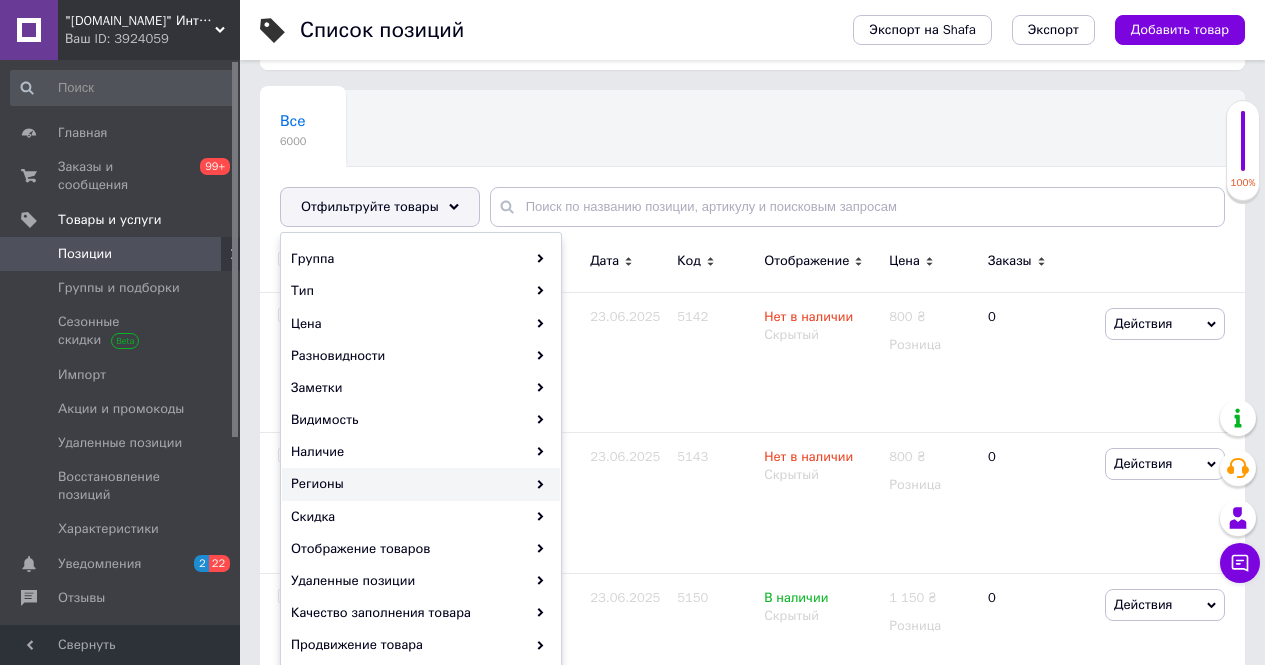 scroll, scrollTop: 300, scrollLeft: 0, axis: vertical 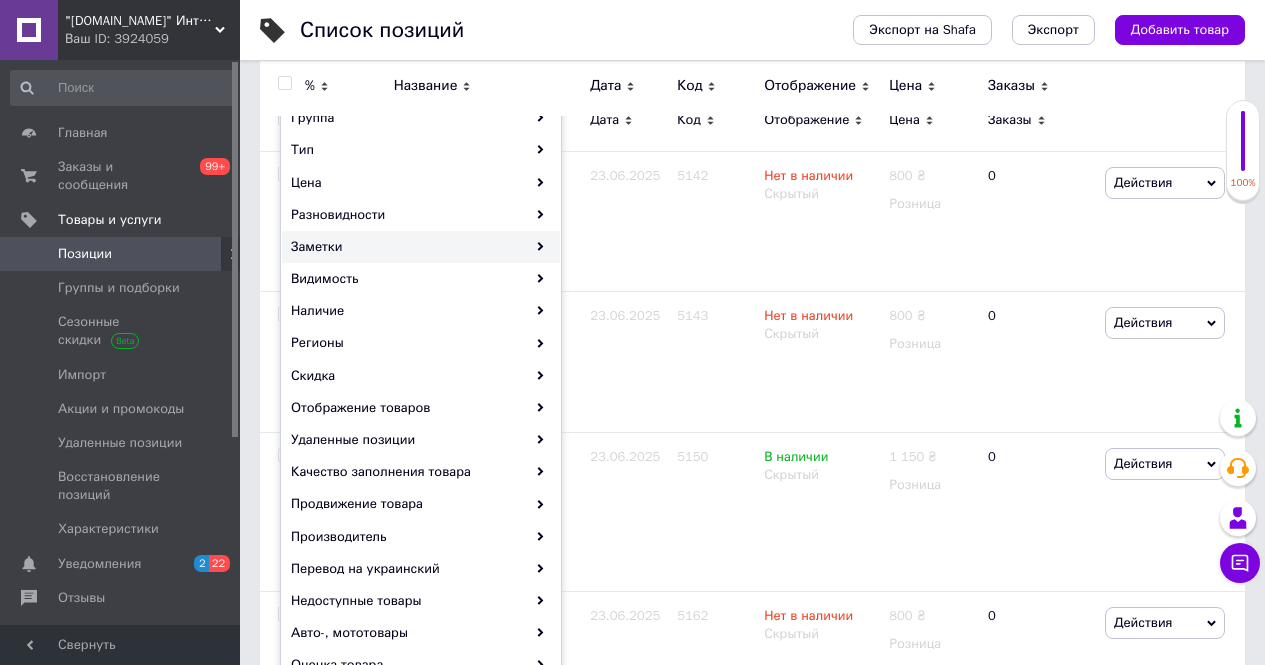 click on "Заметки" at bounding box center (421, 247) 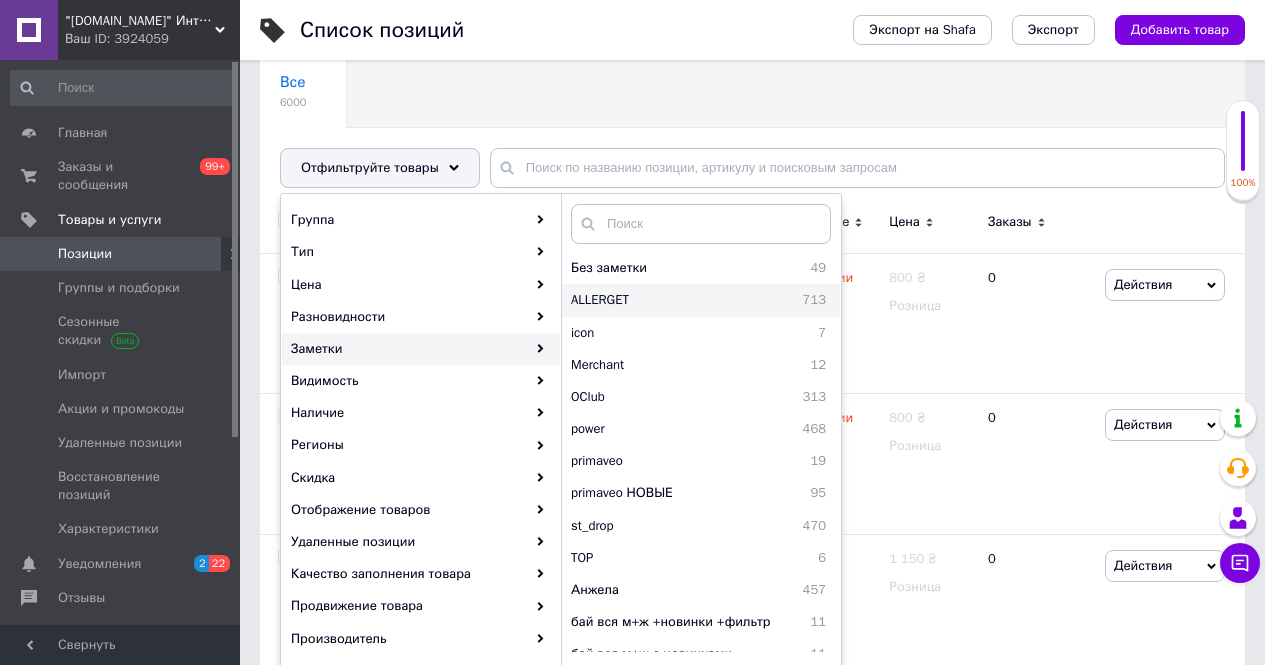scroll, scrollTop: 200, scrollLeft: 0, axis: vertical 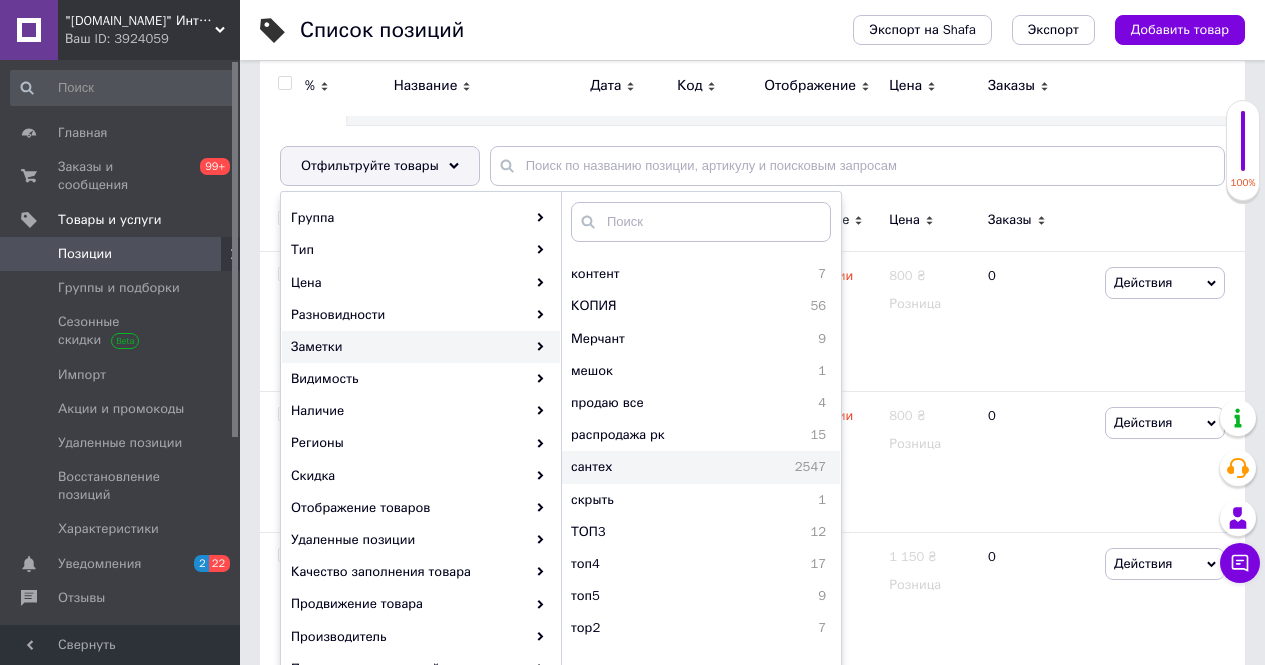 click on "сантех" at bounding box center [635, 467] 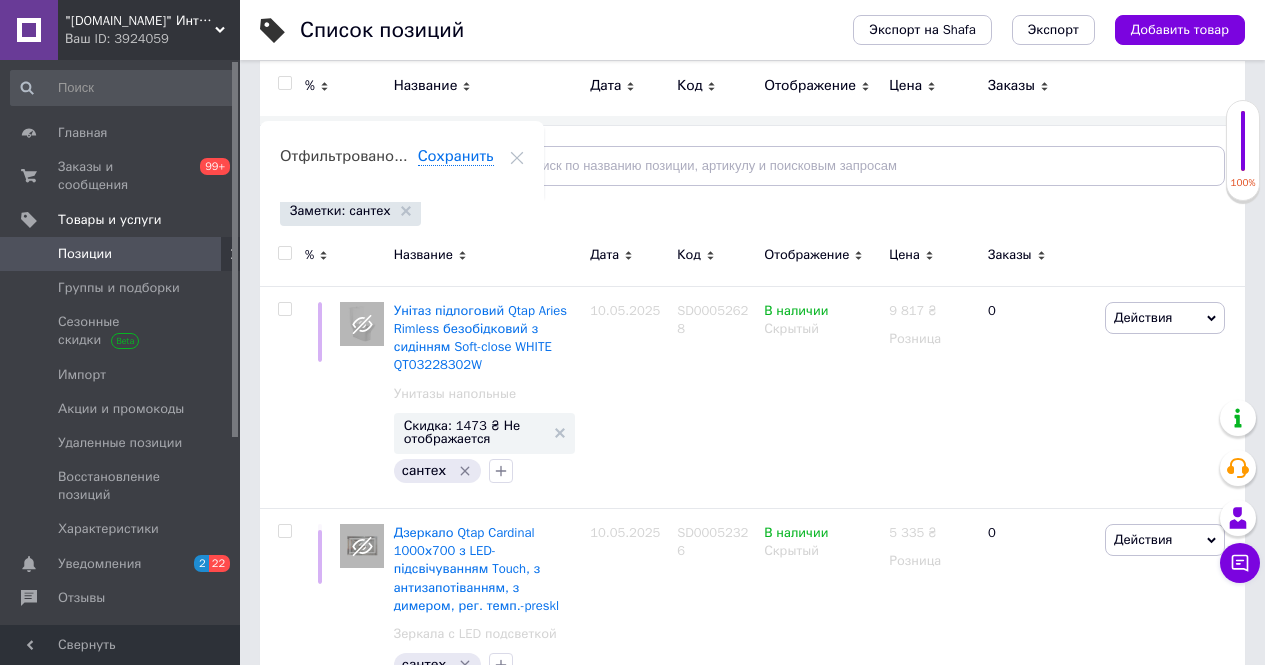 click at bounding box center [284, 253] 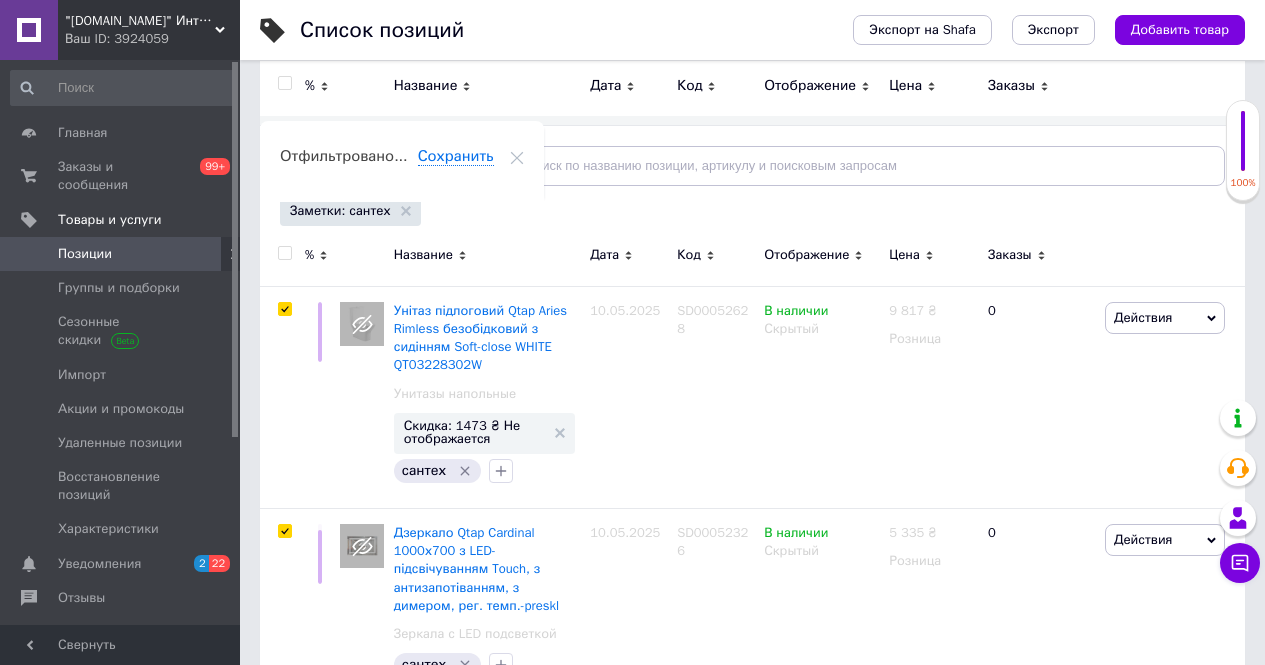 checkbox on "true" 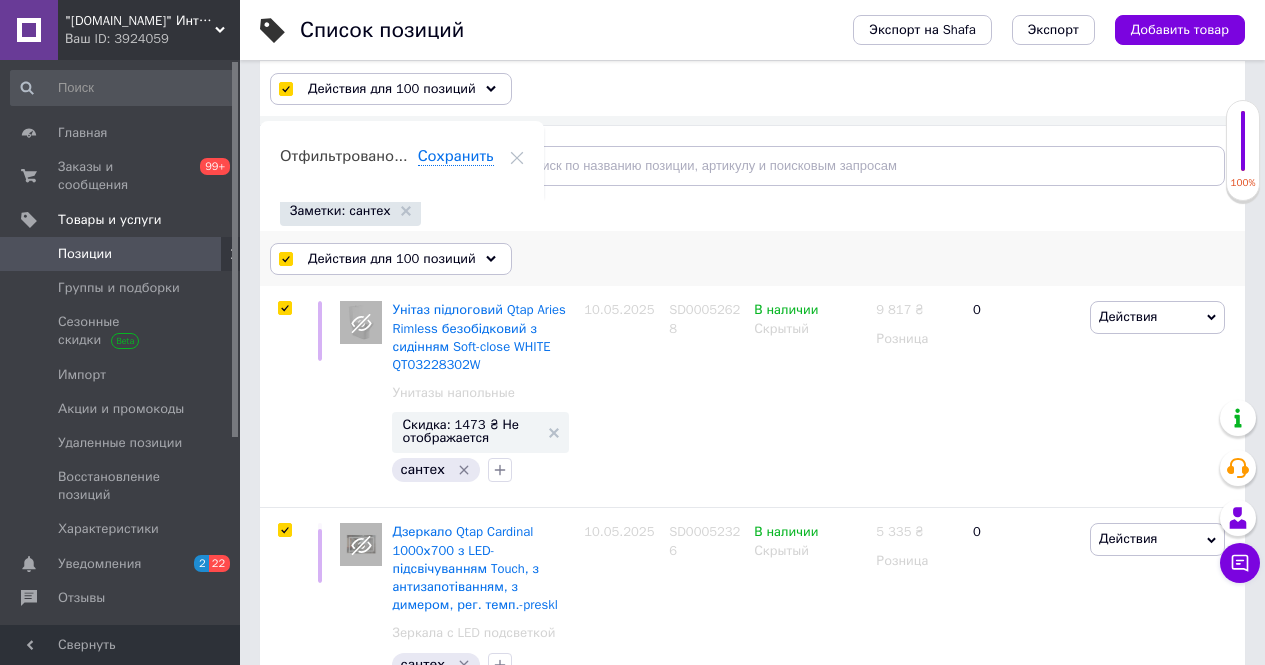 click 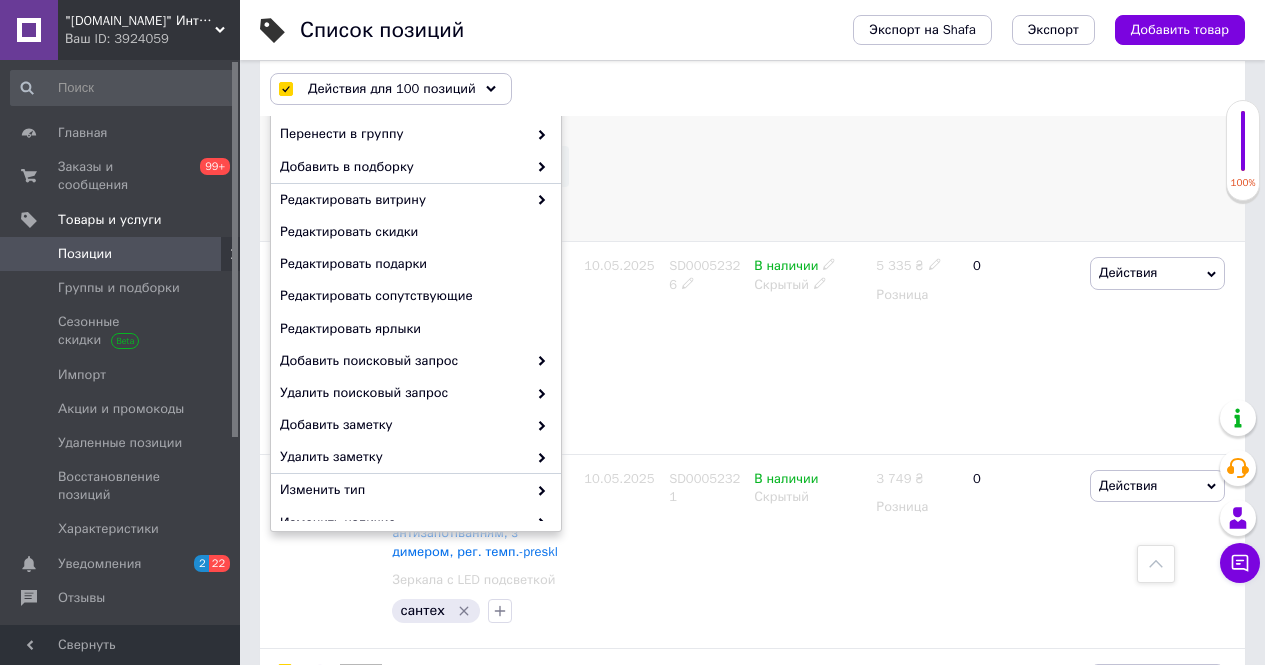 scroll, scrollTop: 500, scrollLeft: 0, axis: vertical 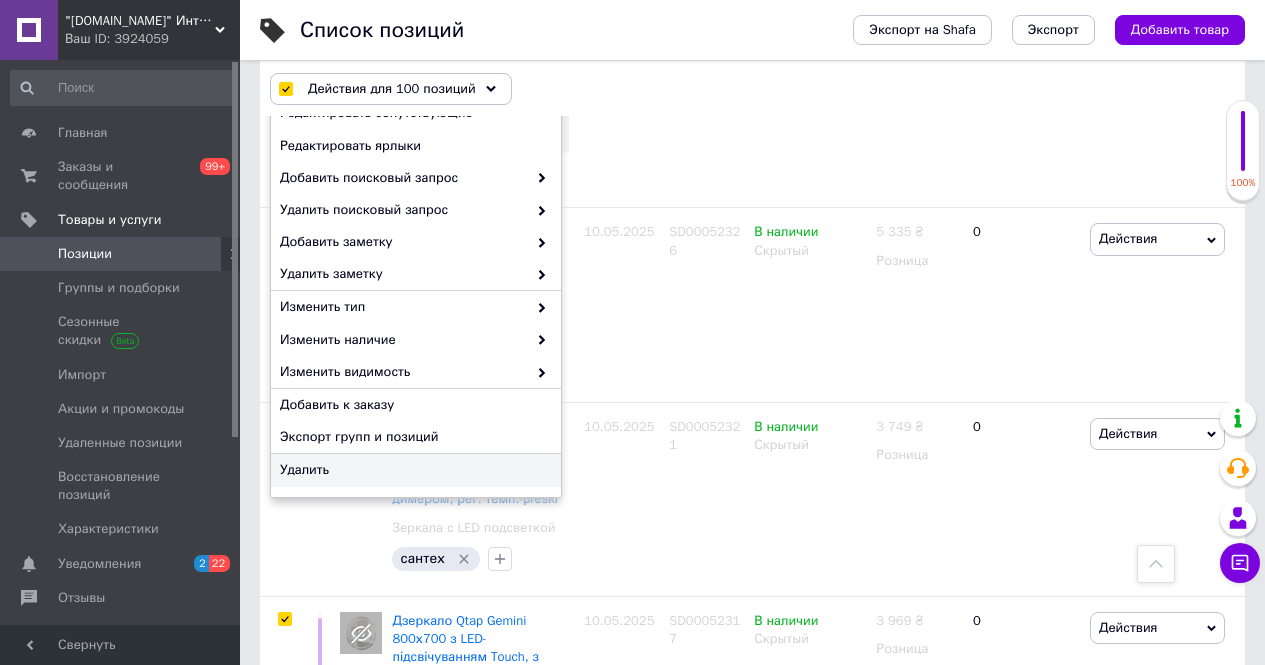 click on "Удалить" at bounding box center [413, 470] 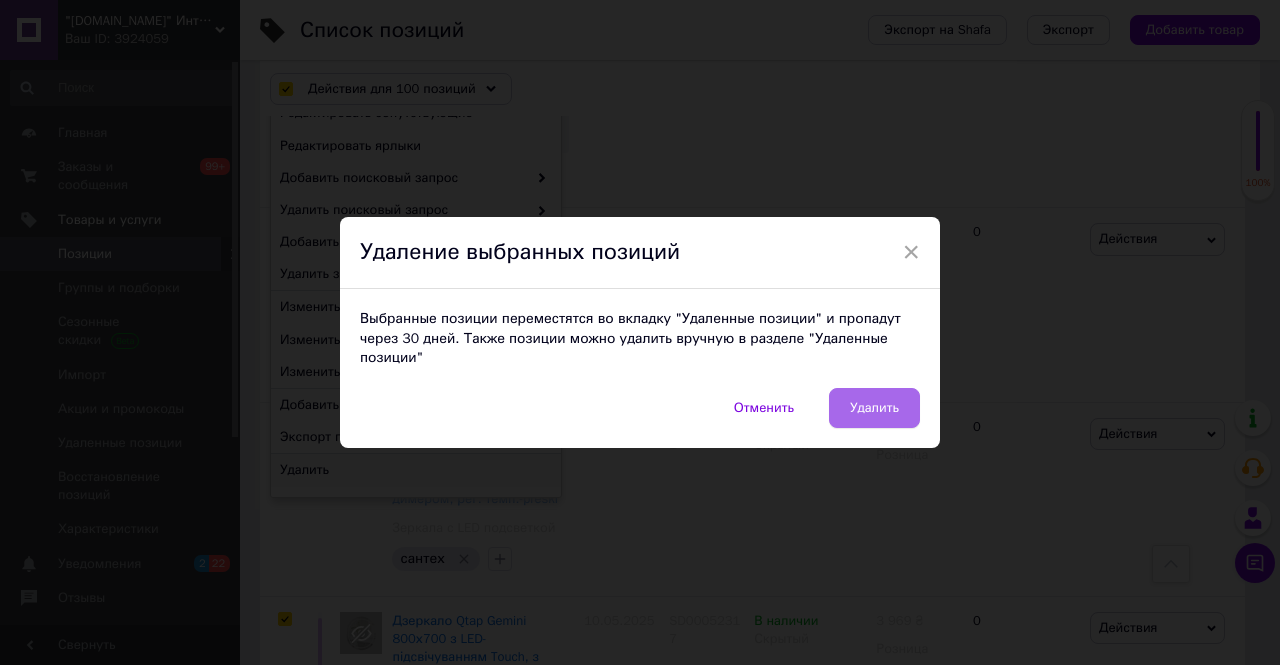 click on "Удалить" at bounding box center (874, 408) 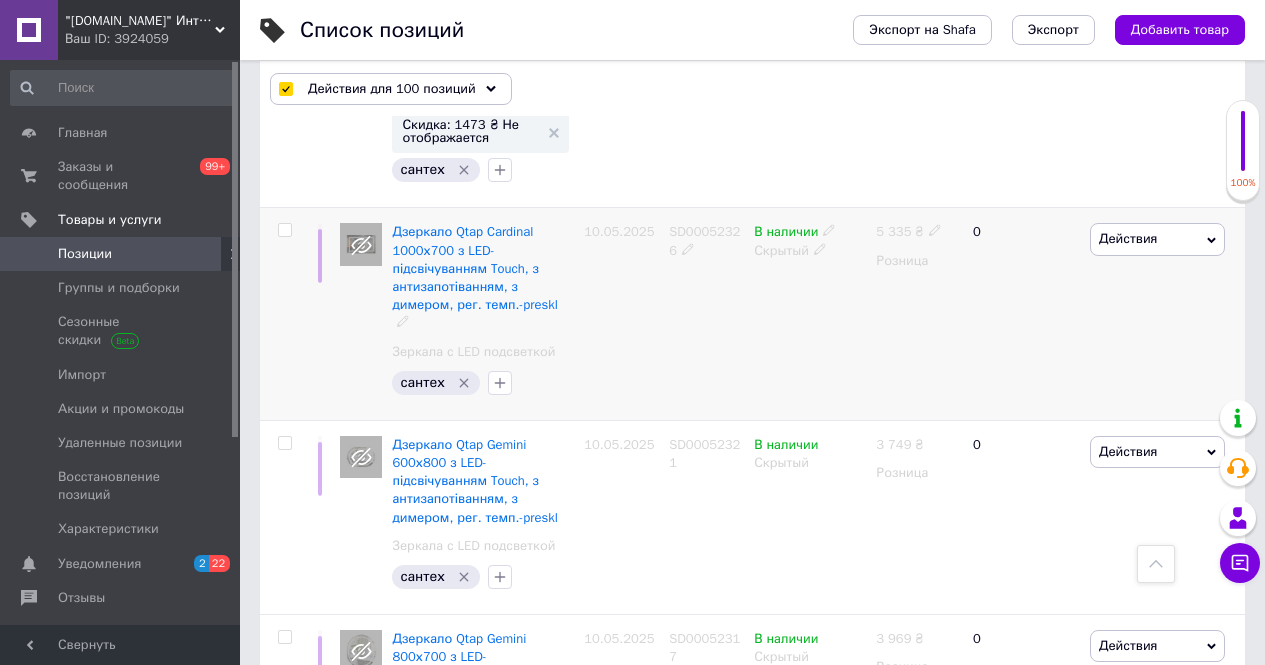 checkbox on "false" 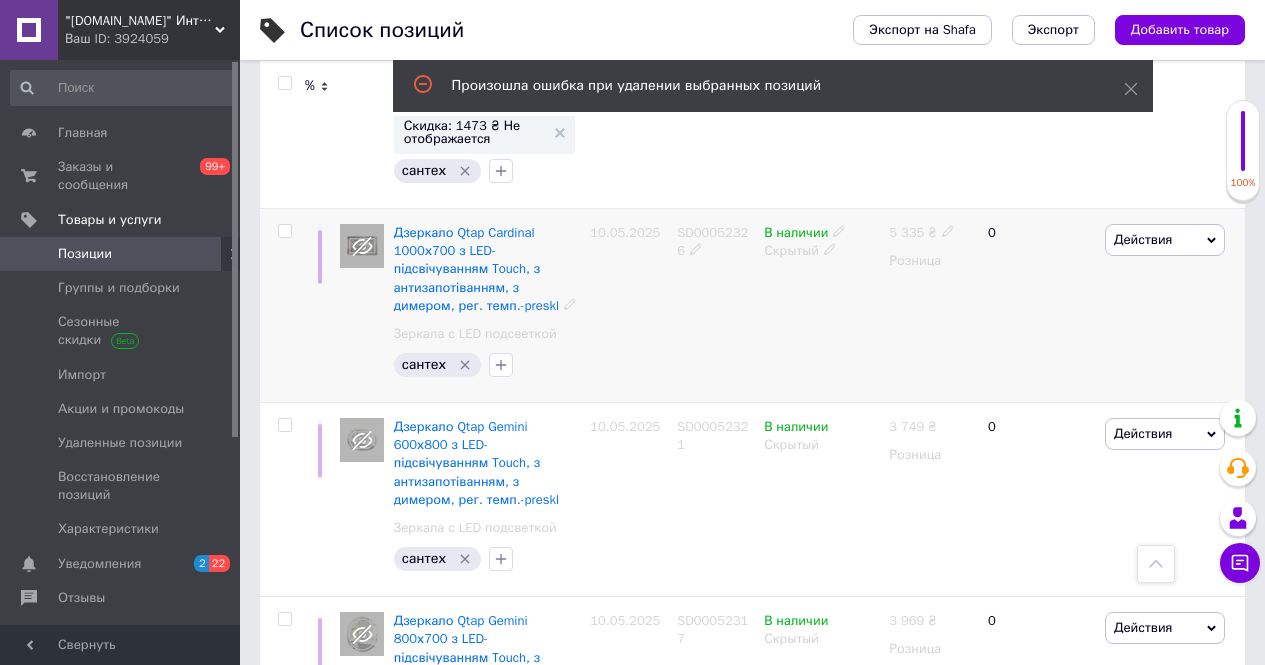 scroll, scrollTop: 500, scrollLeft: 0, axis: vertical 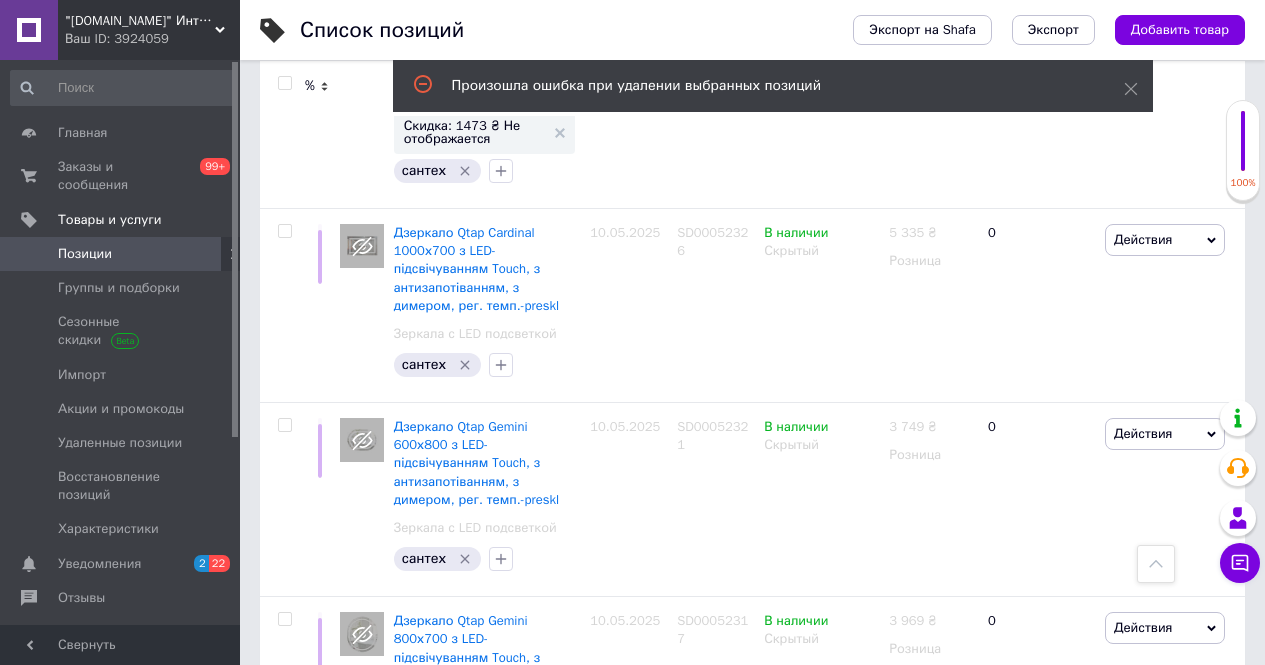 click at bounding box center [284, 83] 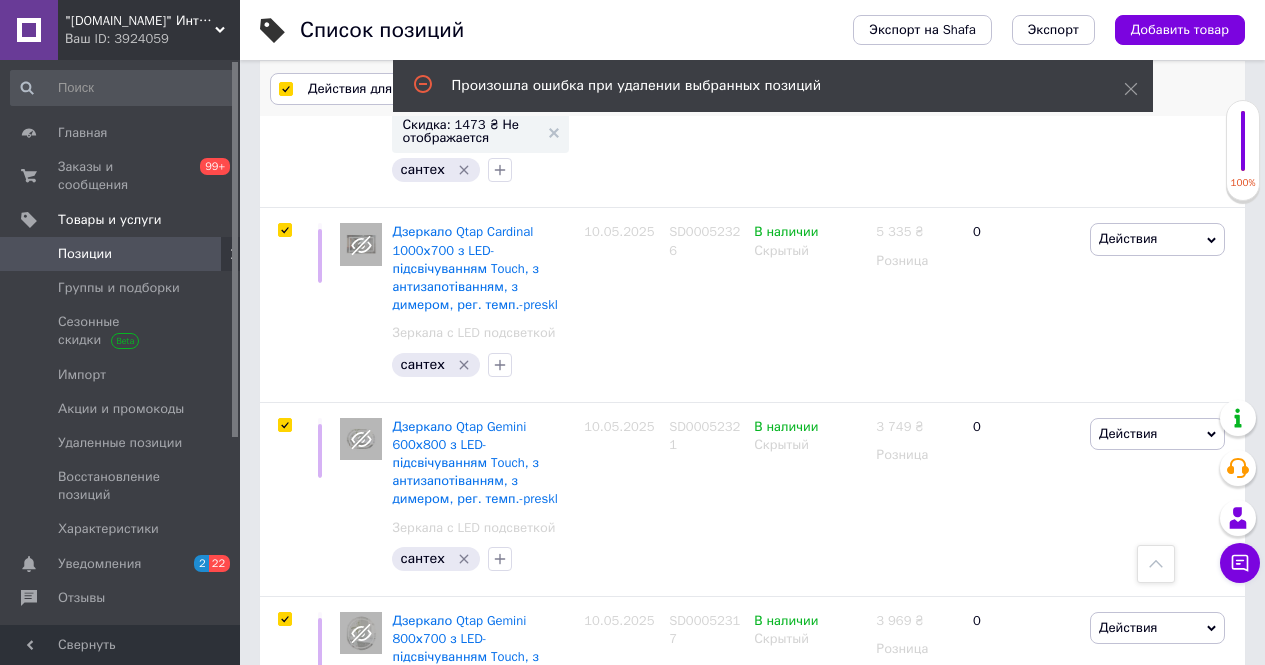scroll, scrollTop: 500, scrollLeft: 0, axis: vertical 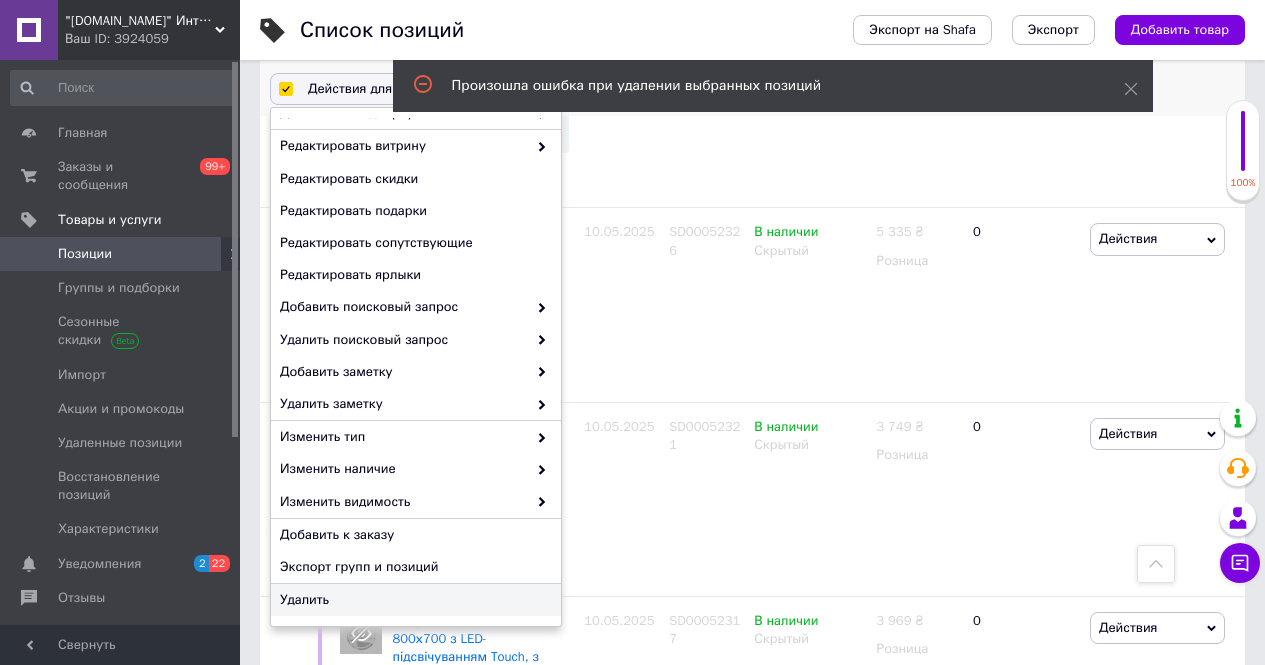 click on "Удалить" at bounding box center [413, 600] 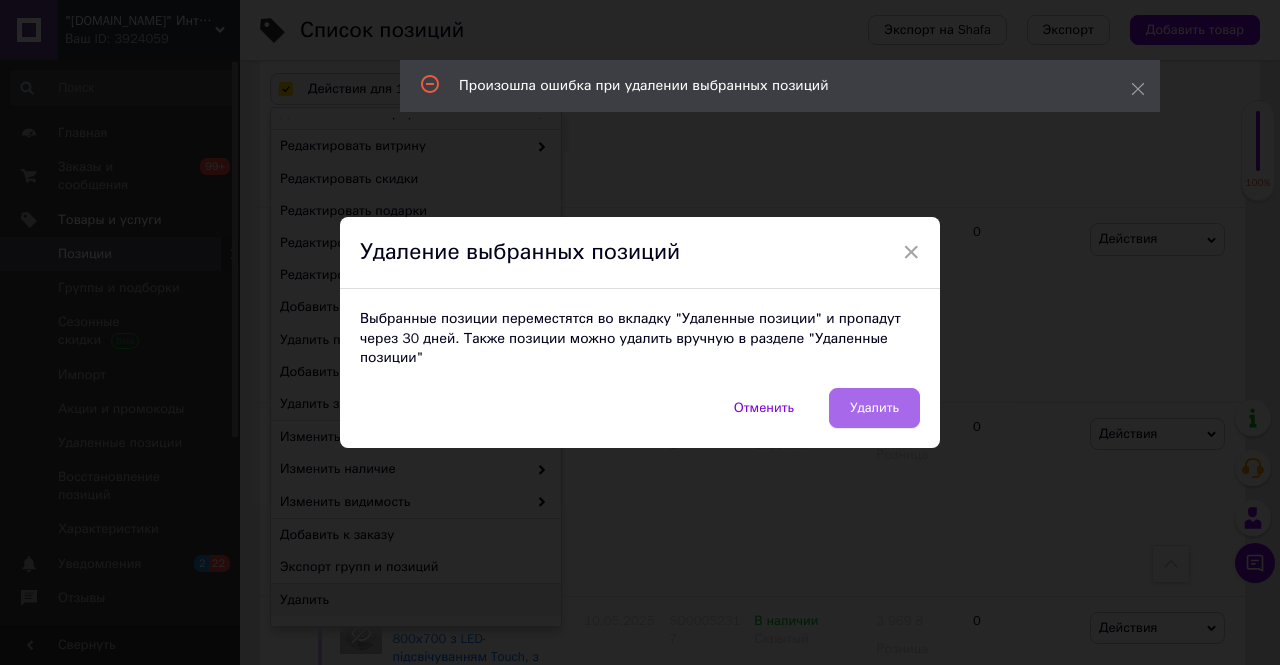 click on "Удалить" at bounding box center (874, 408) 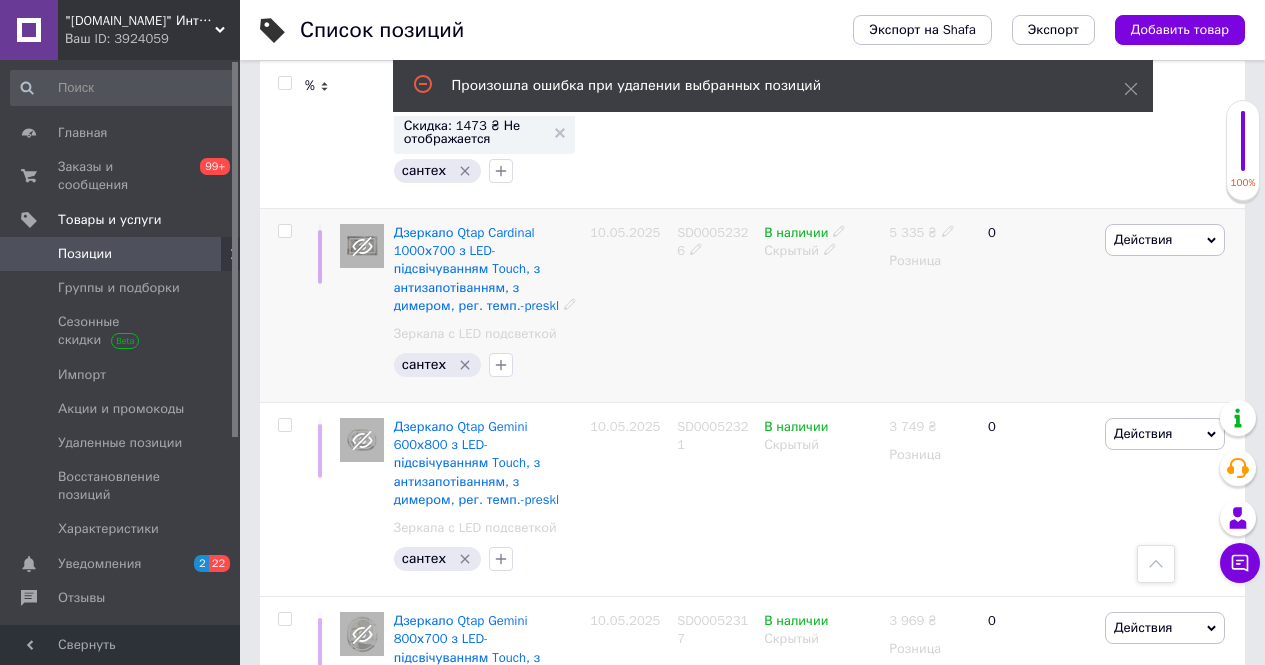 scroll, scrollTop: 500, scrollLeft: 0, axis: vertical 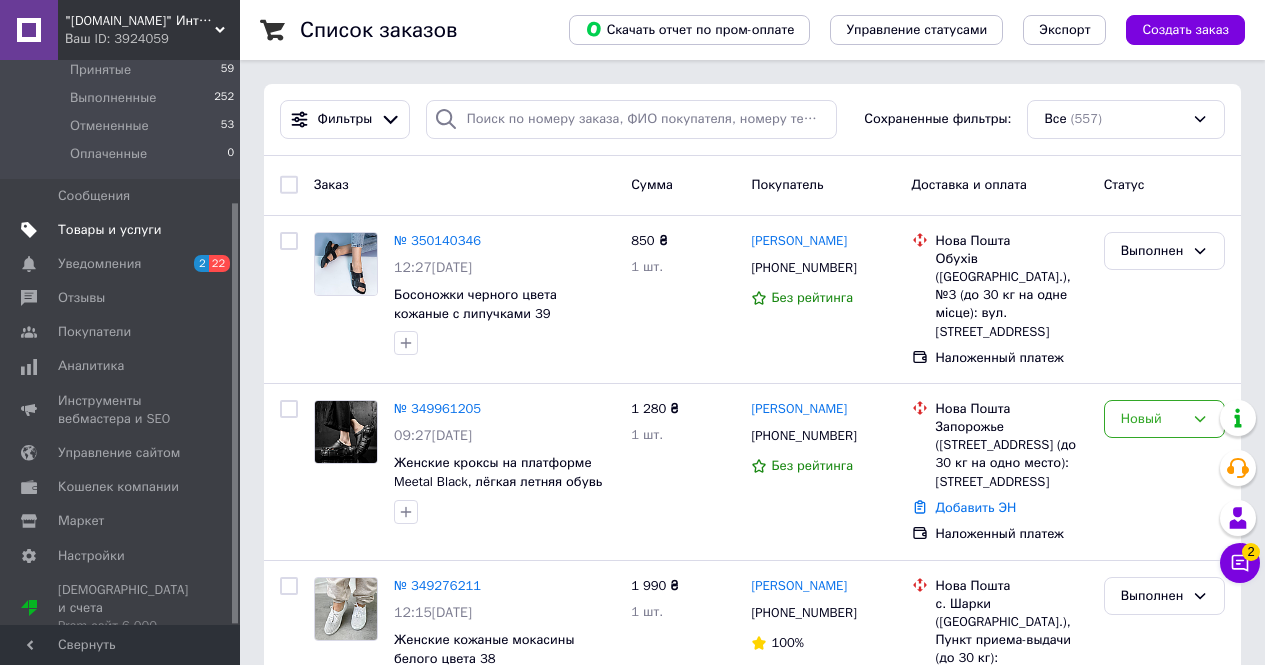 click on "Товары и услуги" at bounding box center [110, 230] 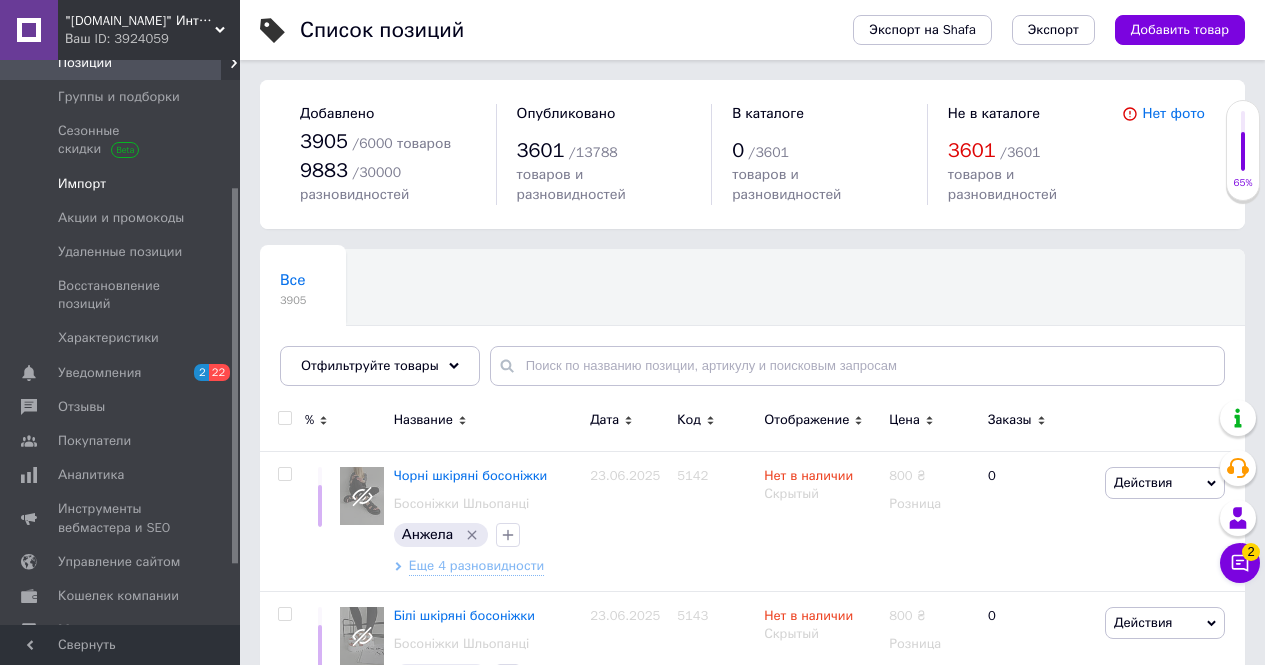 click on "Импорт" at bounding box center [82, 184] 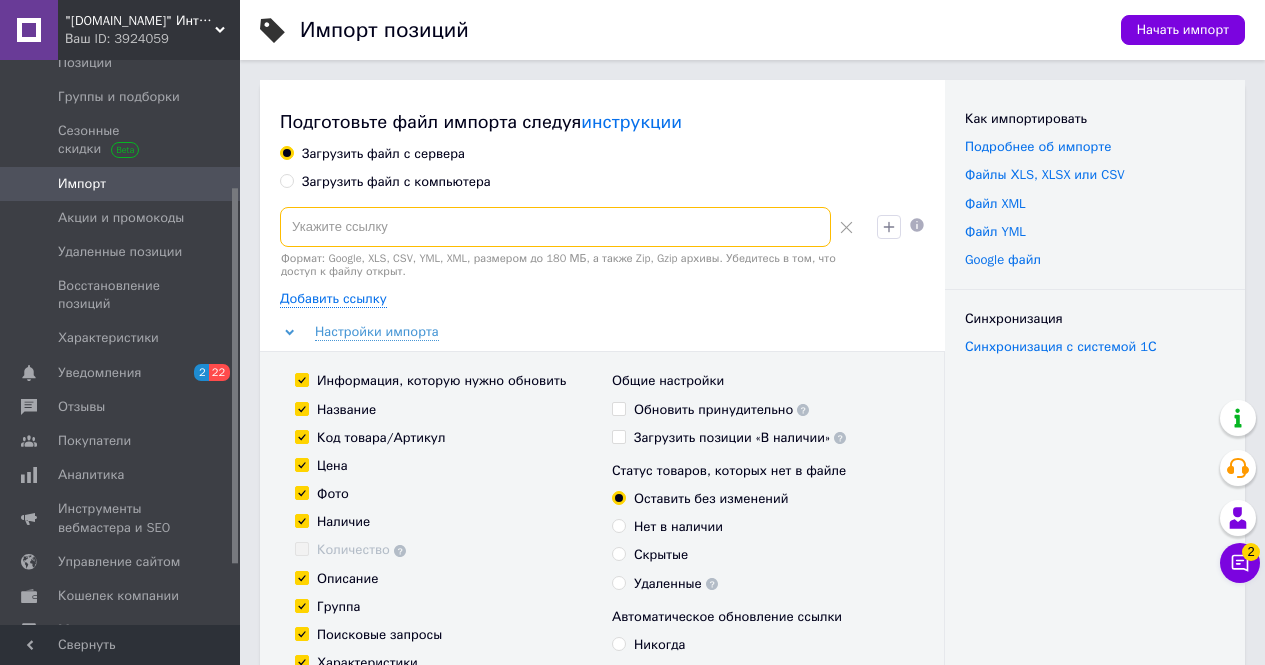 paste on "[URL][DOMAIN_NAME]" 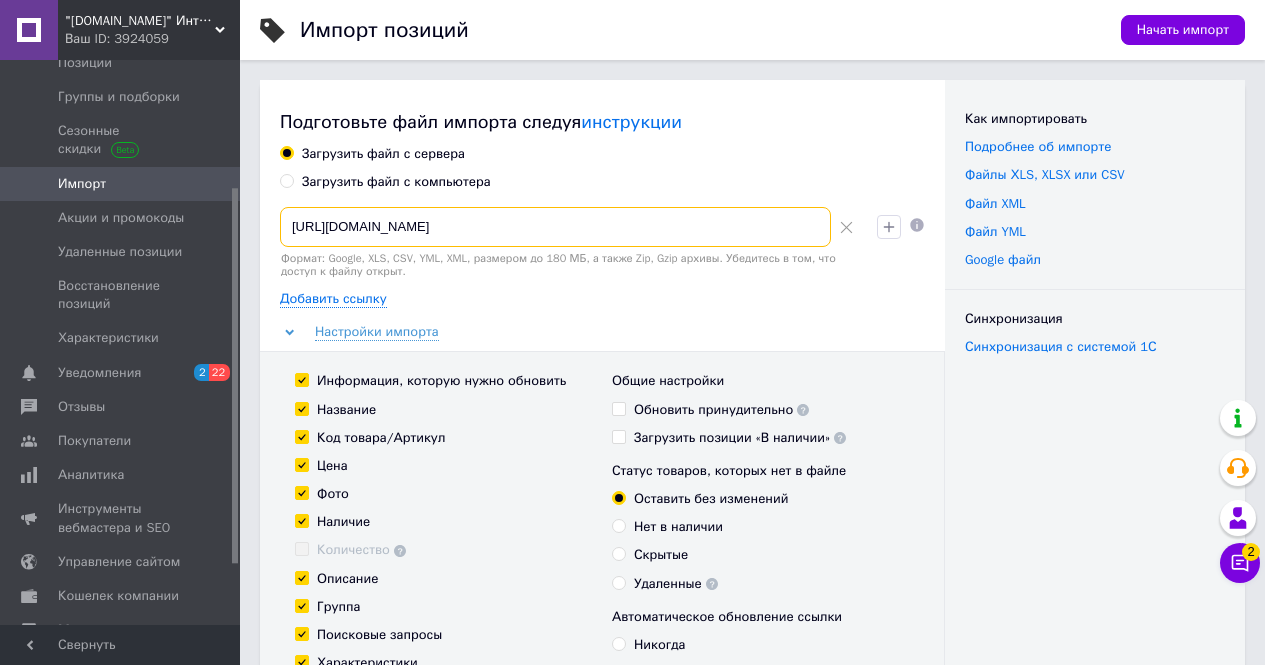 scroll, scrollTop: 0, scrollLeft: 1112, axis: horizontal 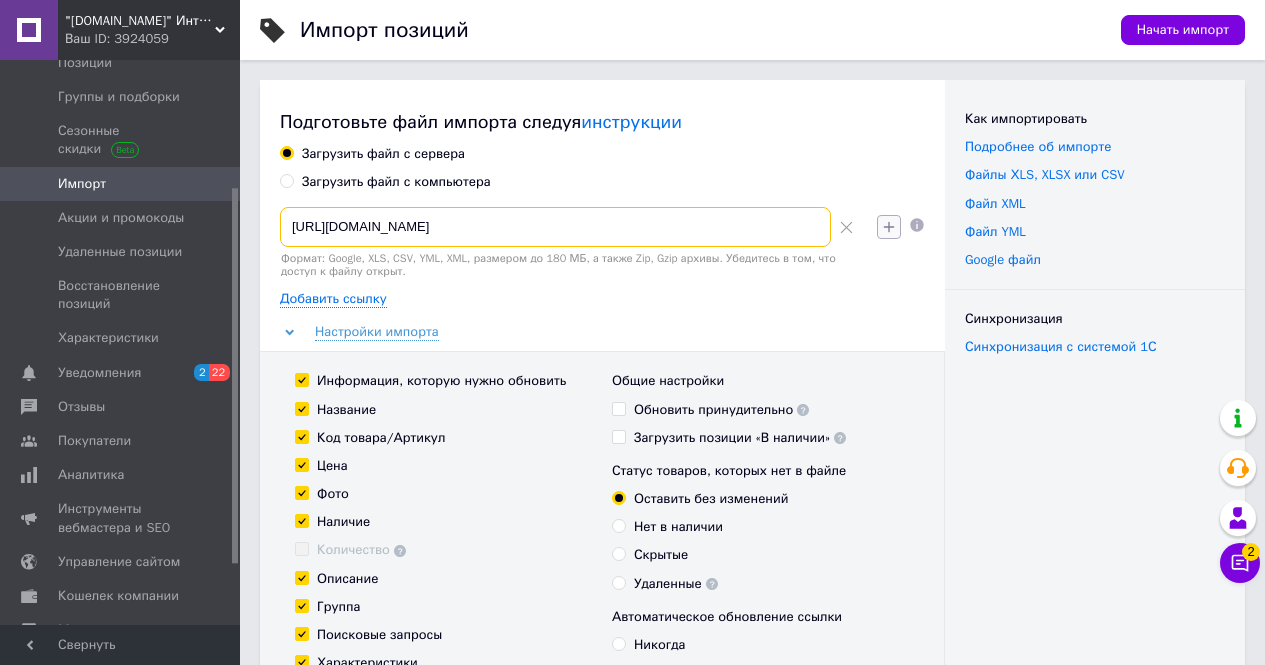 type on "[URL][DOMAIN_NAME]" 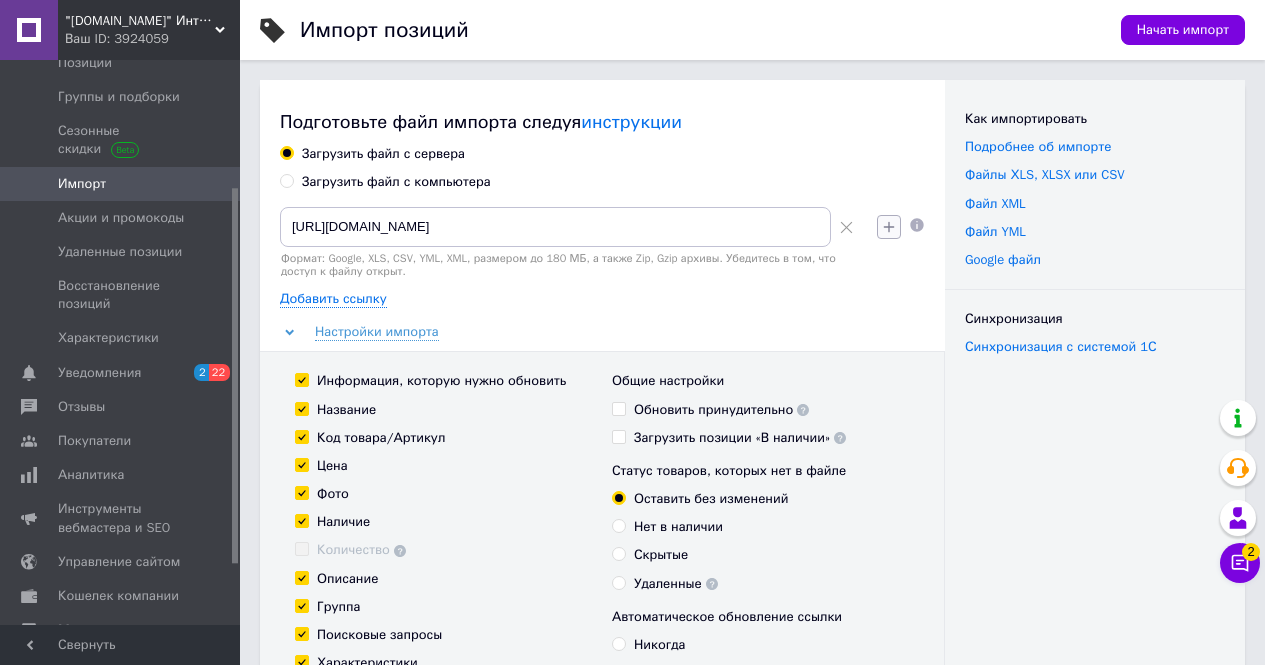 click 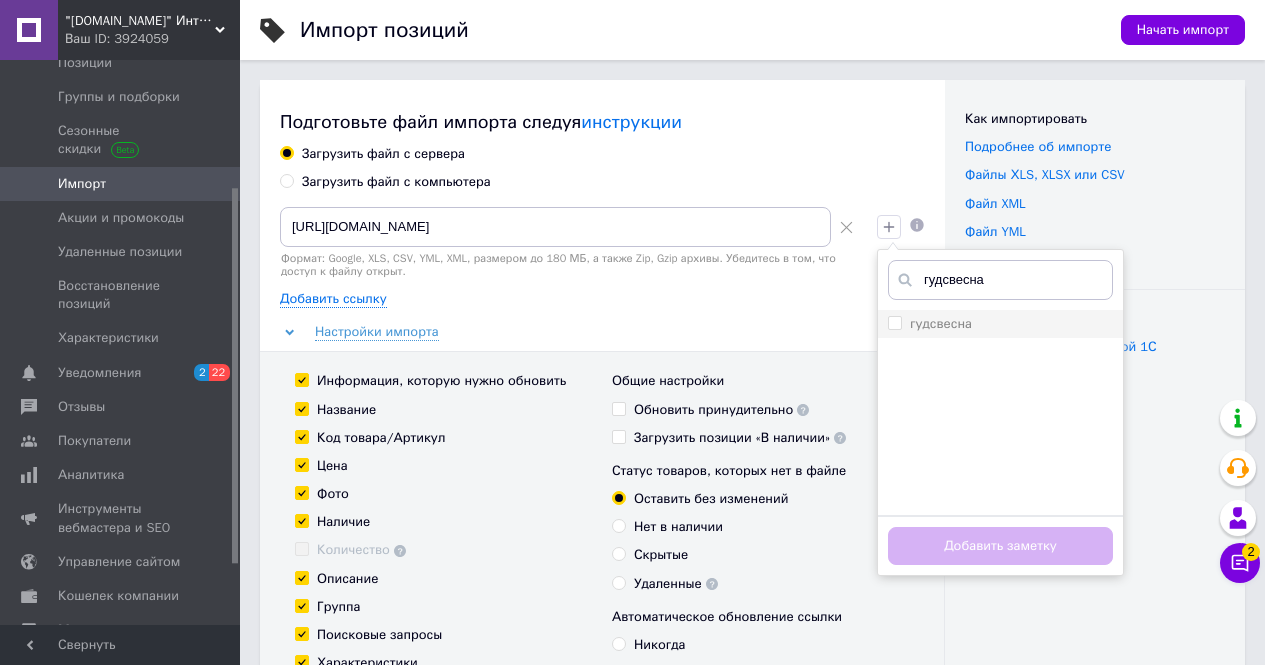 type on "гудсвесна" 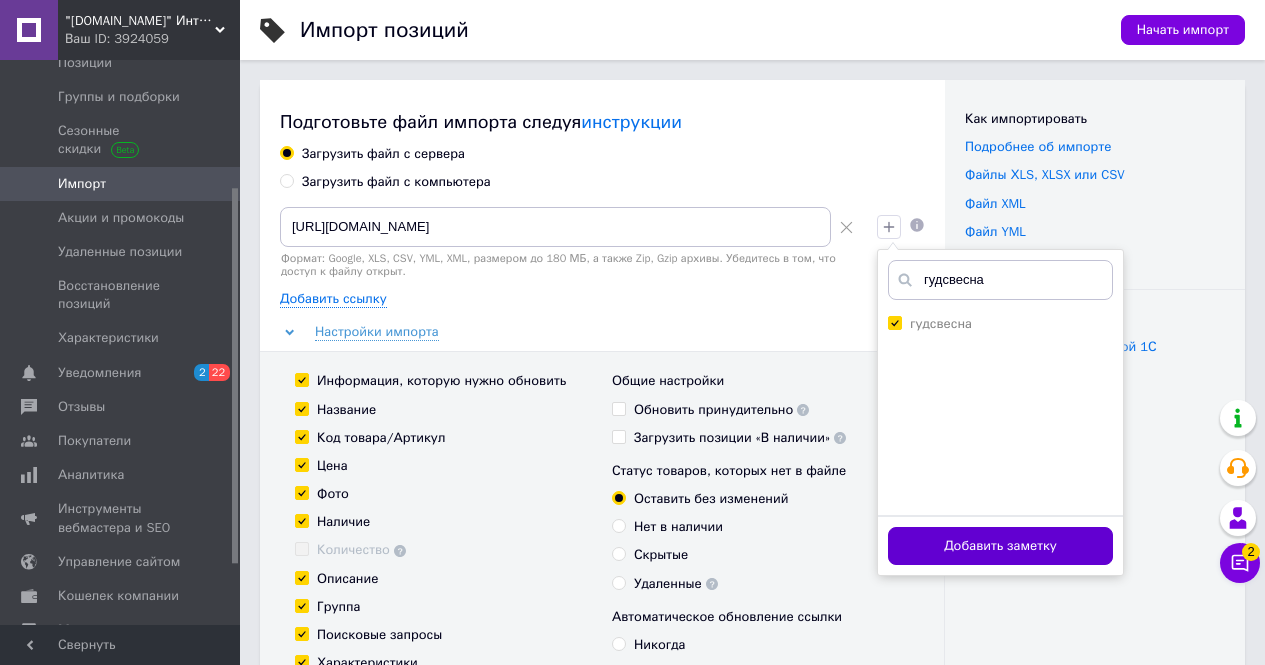 click on "Добавить заметку" at bounding box center (1000, 546) 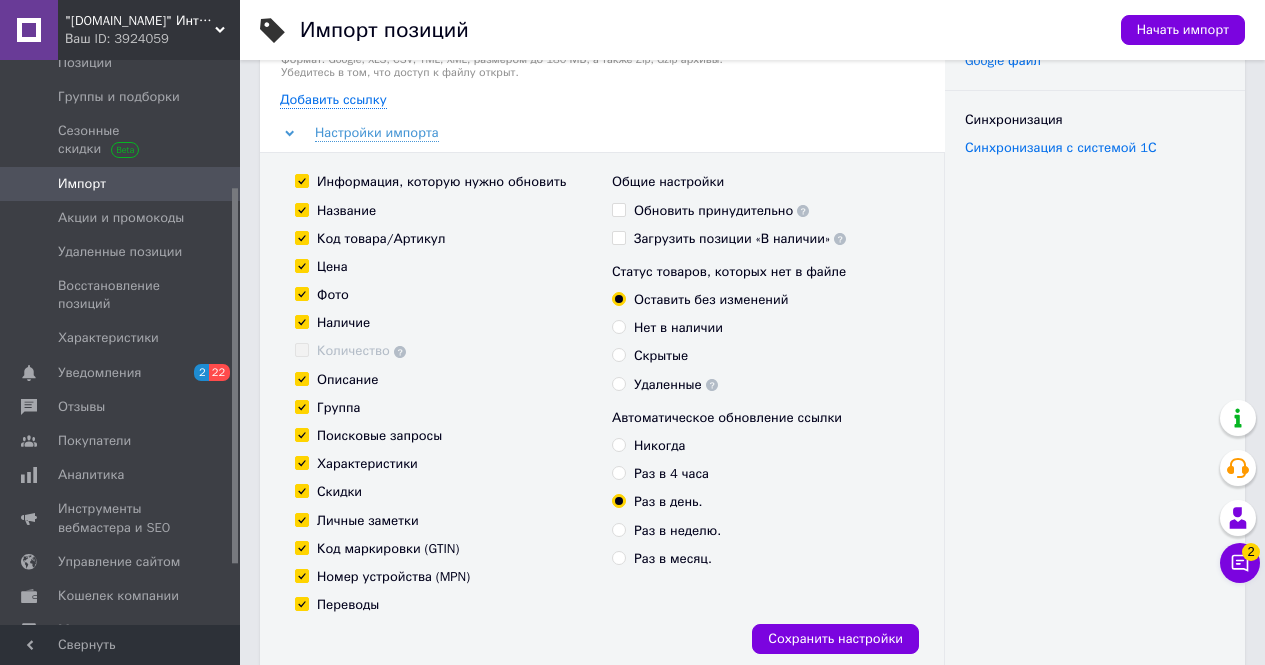 scroll, scrollTop: 200, scrollLeft: 0, axis: vertical 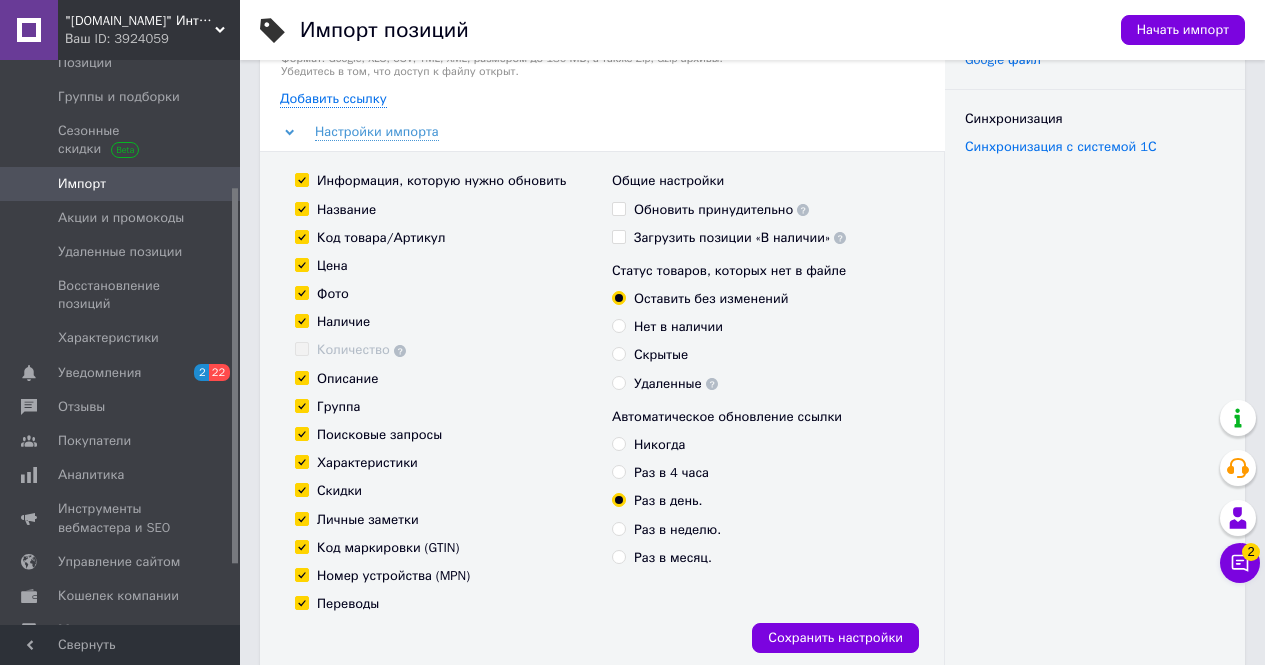 click on "Никогда" at bounding box center (659, 445) 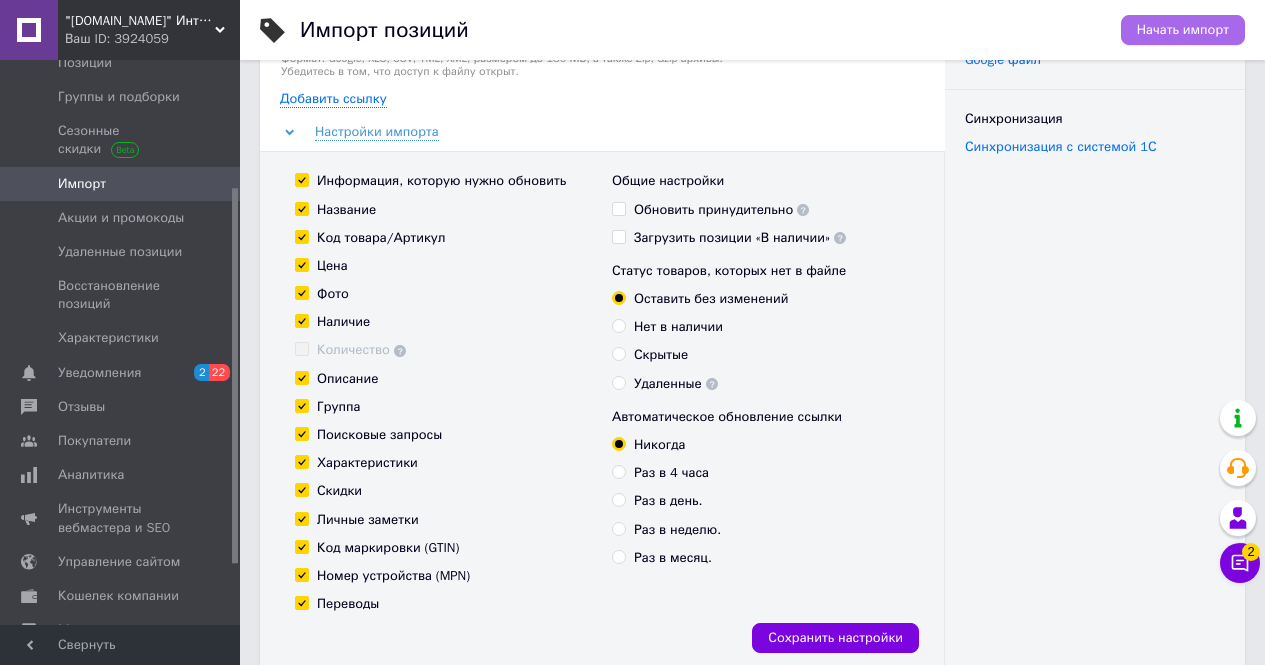 click on "Начать импорт" at bounding box center [1183, 30] 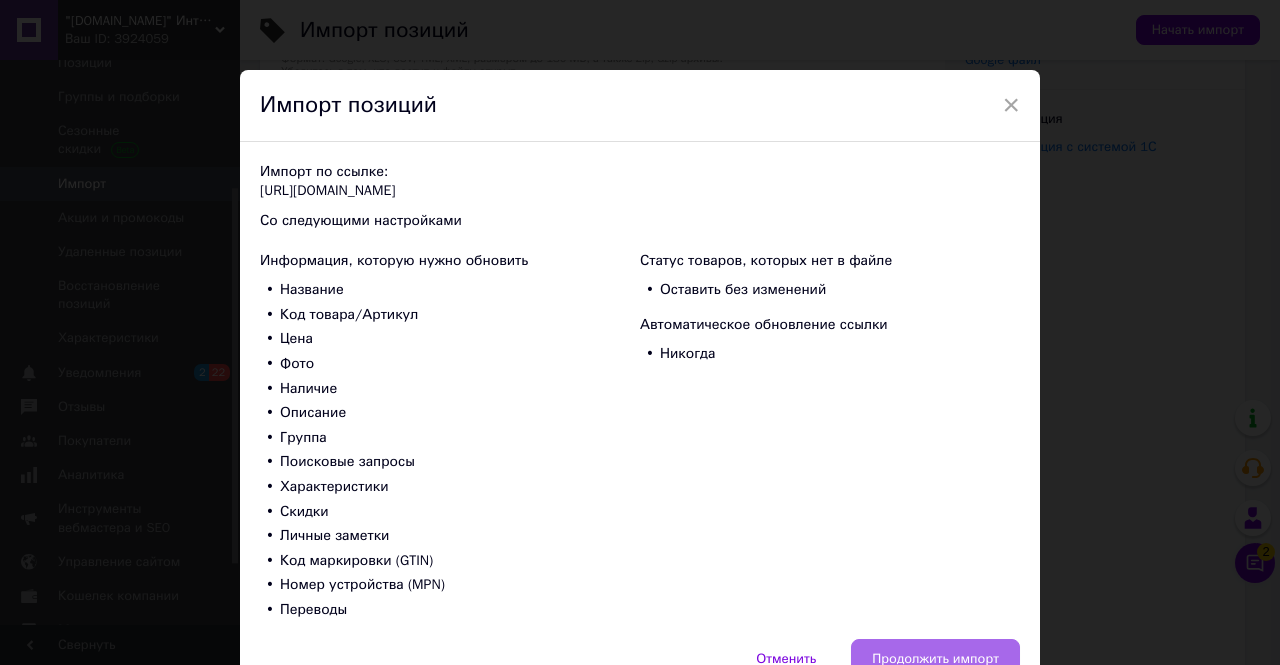 click on "Продолжить импорт" at bounding box center (935, 659) 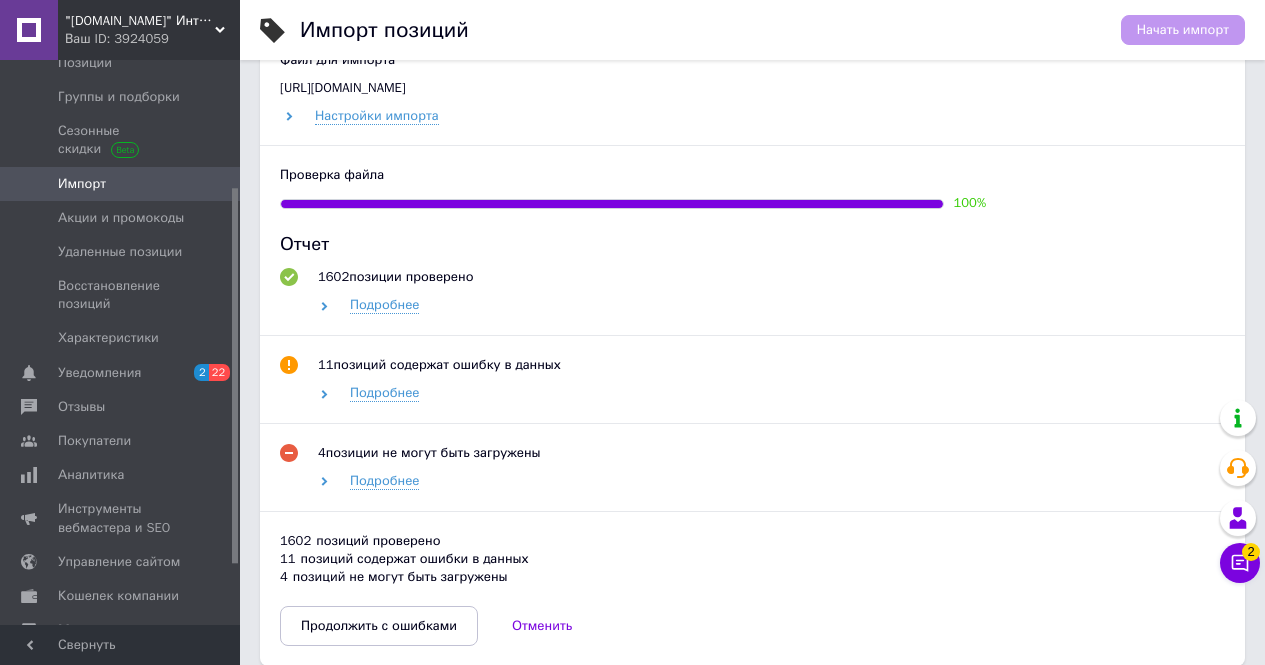 scroll, scrollTop: 900, scrollLeft: 0, axis: vertical 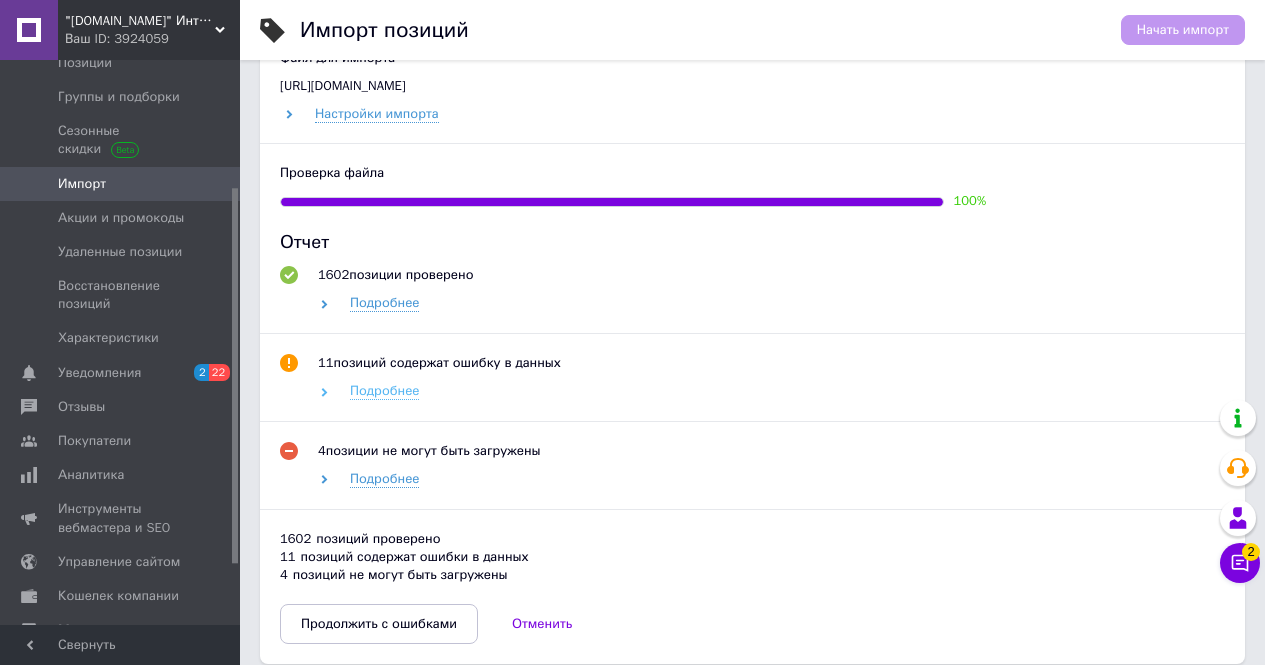 click on "Подробнее" at bounding box center [384, 391] 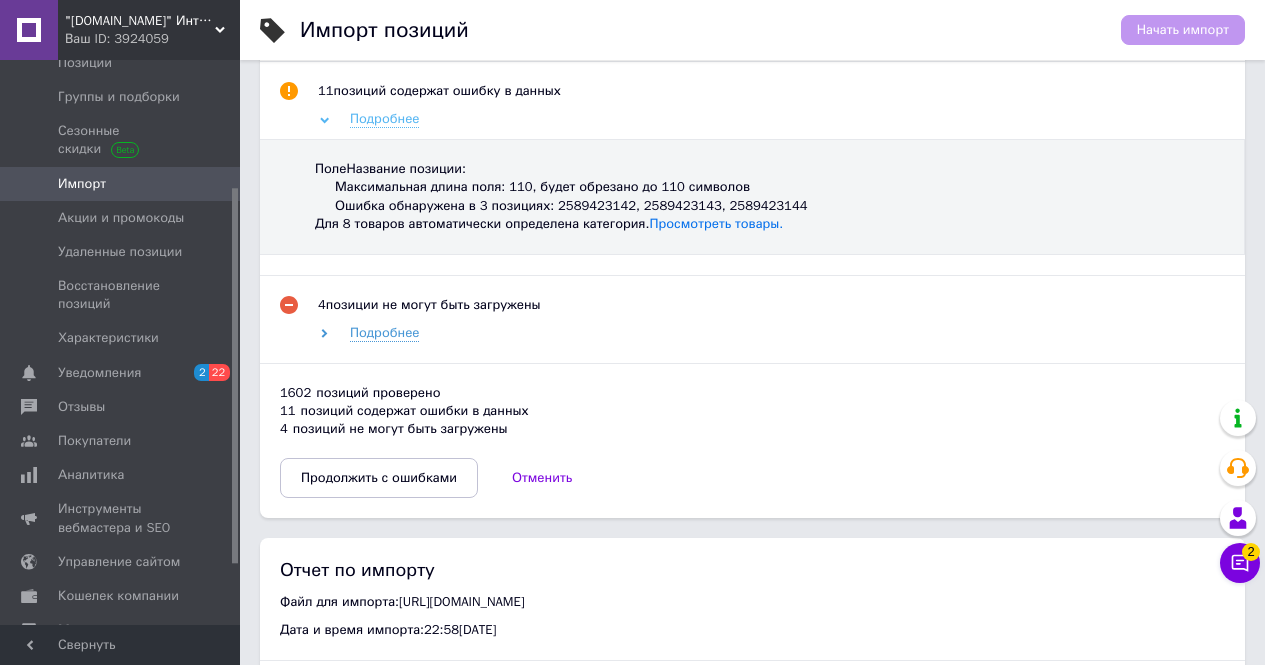 scroll, scrollTop: 1200, scrollLeft: 0, axis: vertical 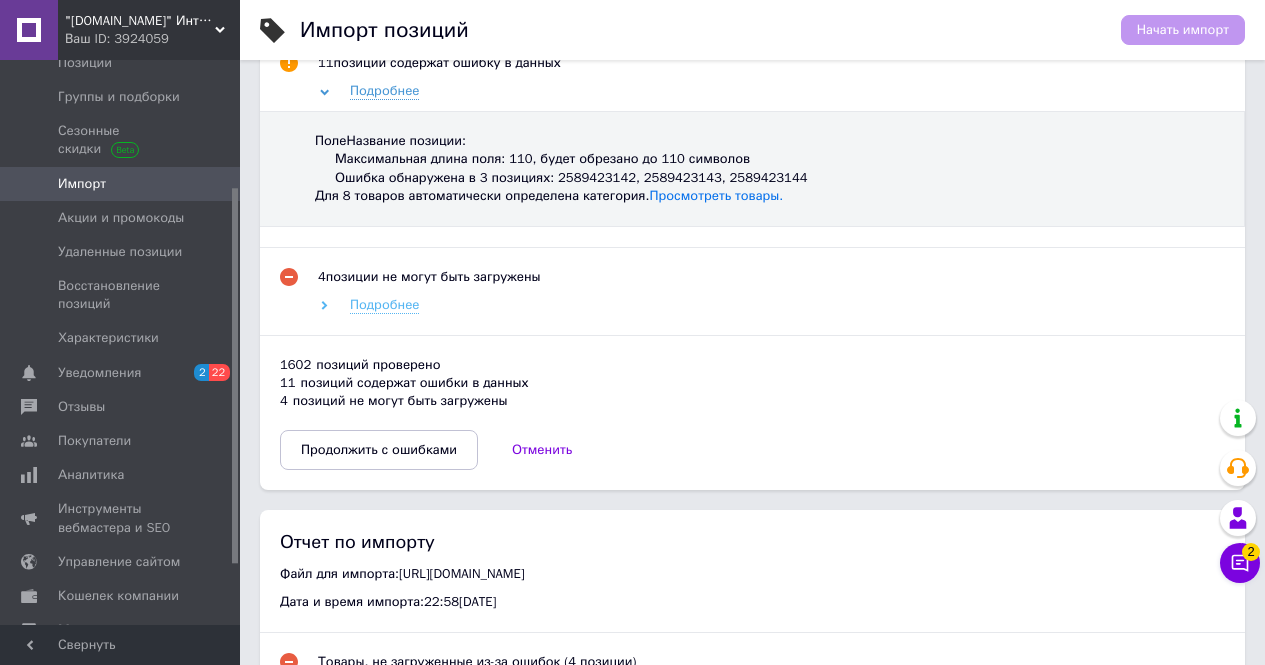 click on "Подробнее" at bounding box center (384, 305) 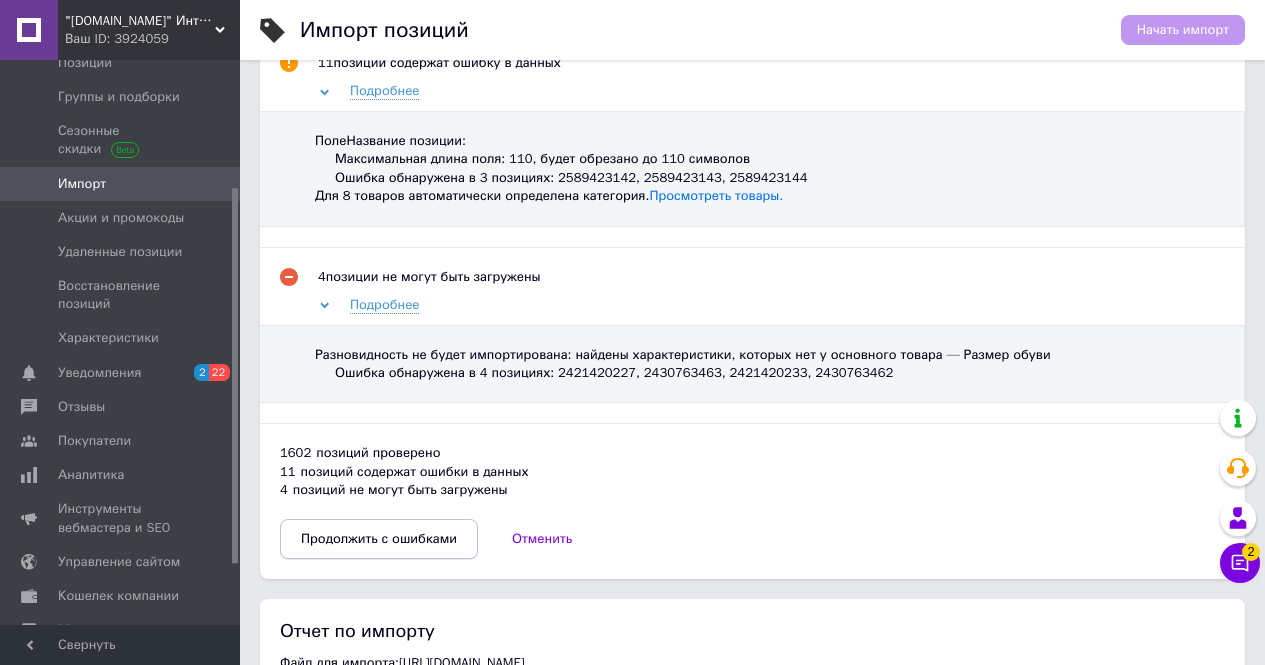 click on "Продолжить с ошибками" at bounding box center [379, 539] 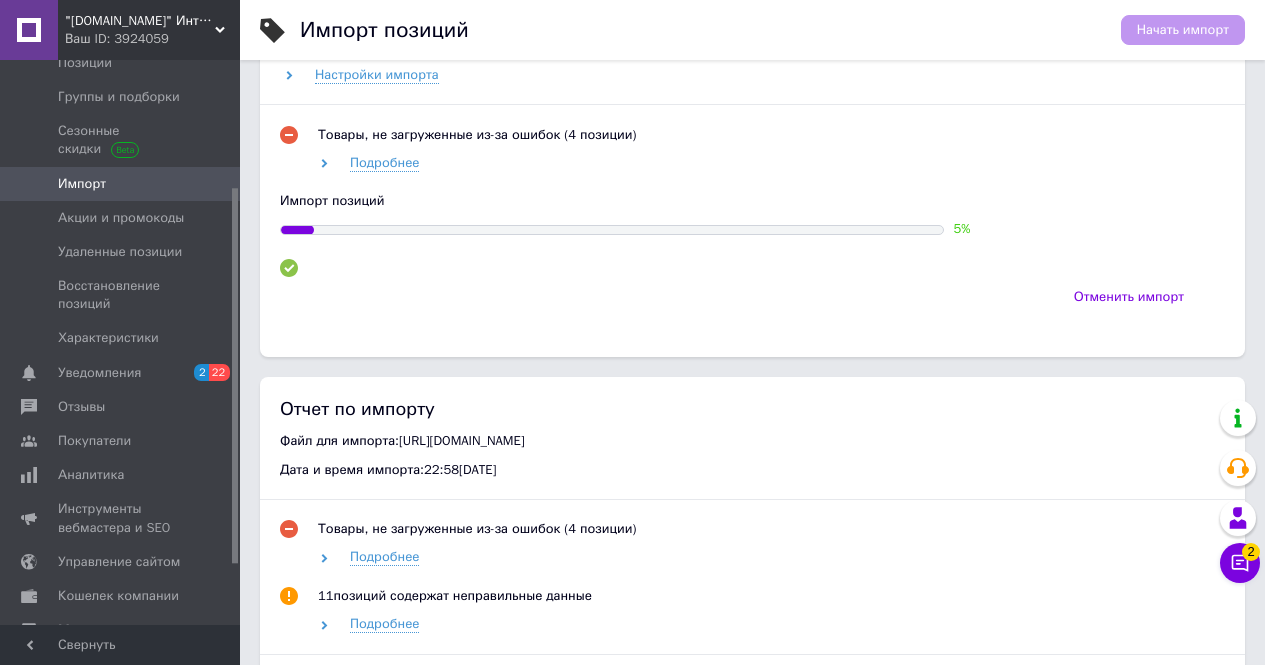 scroll, scrollTop: 900, scrollLeft: 0, axis: vertical 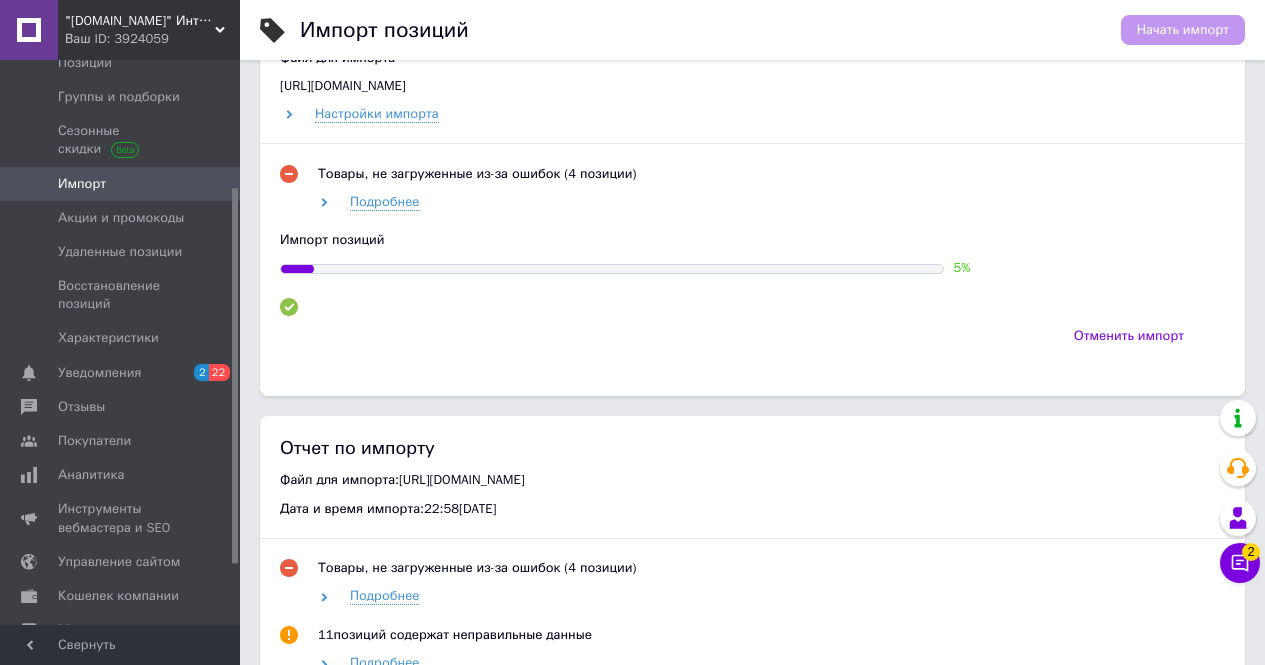 click at bounding box center (612, 269) 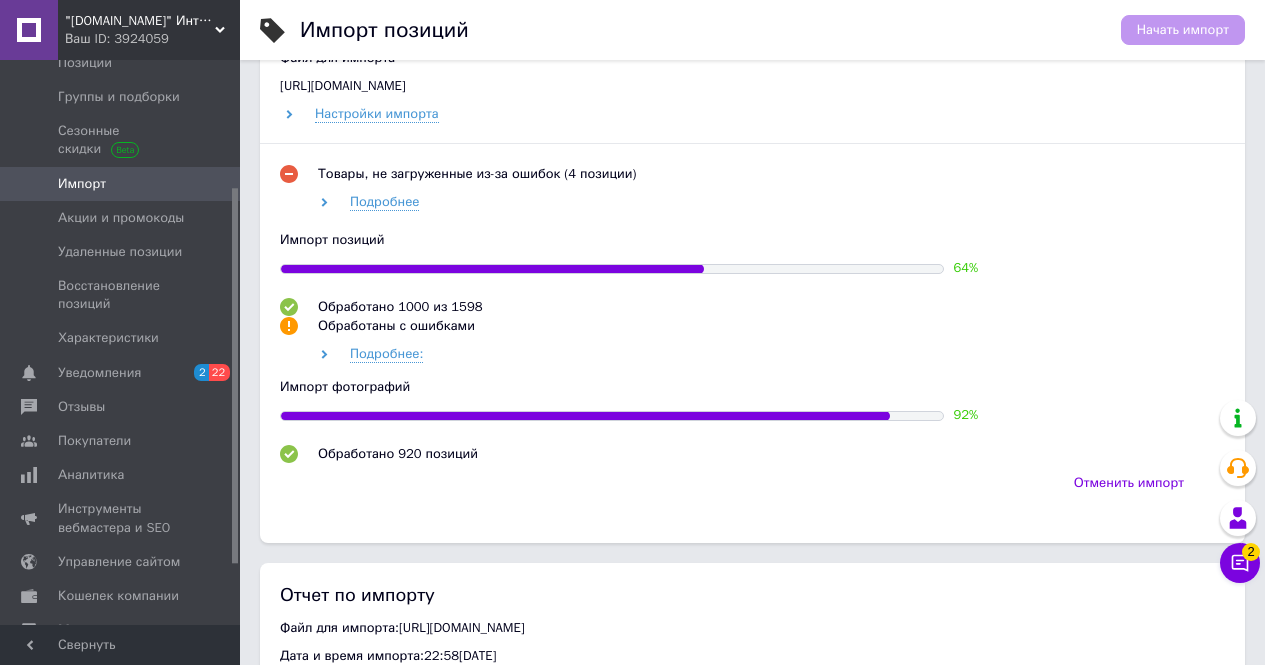 click at bounding box center (612, 269) 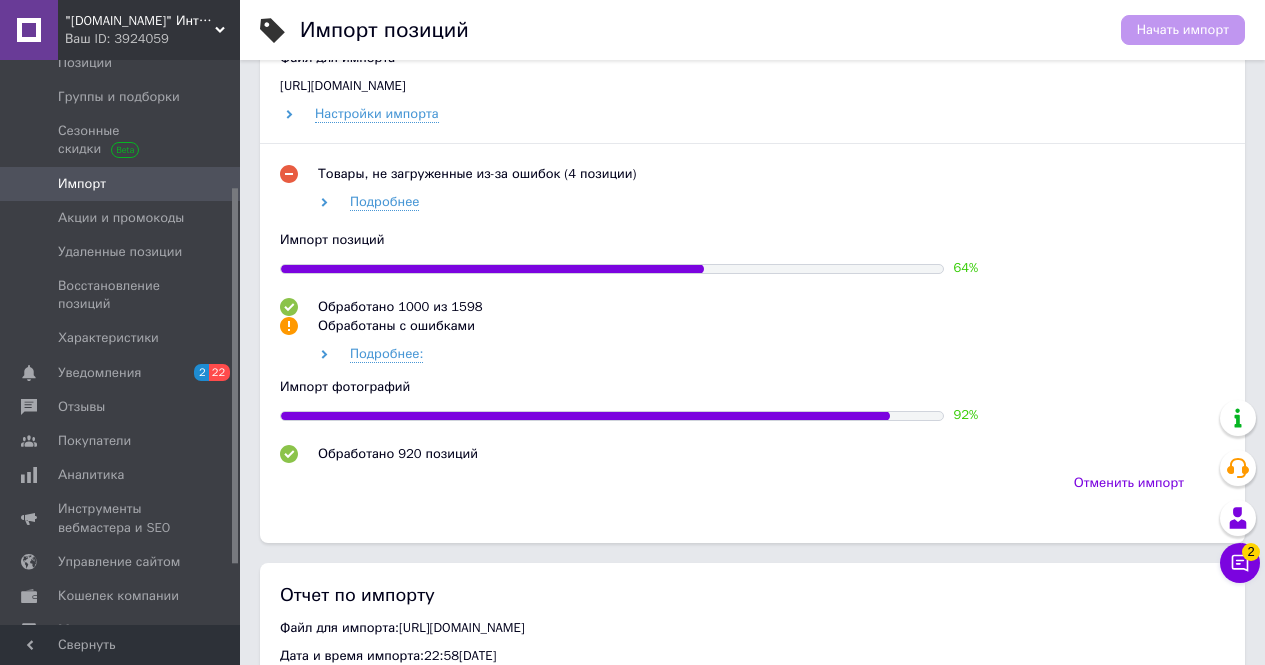click at bounding box center (612, 269) 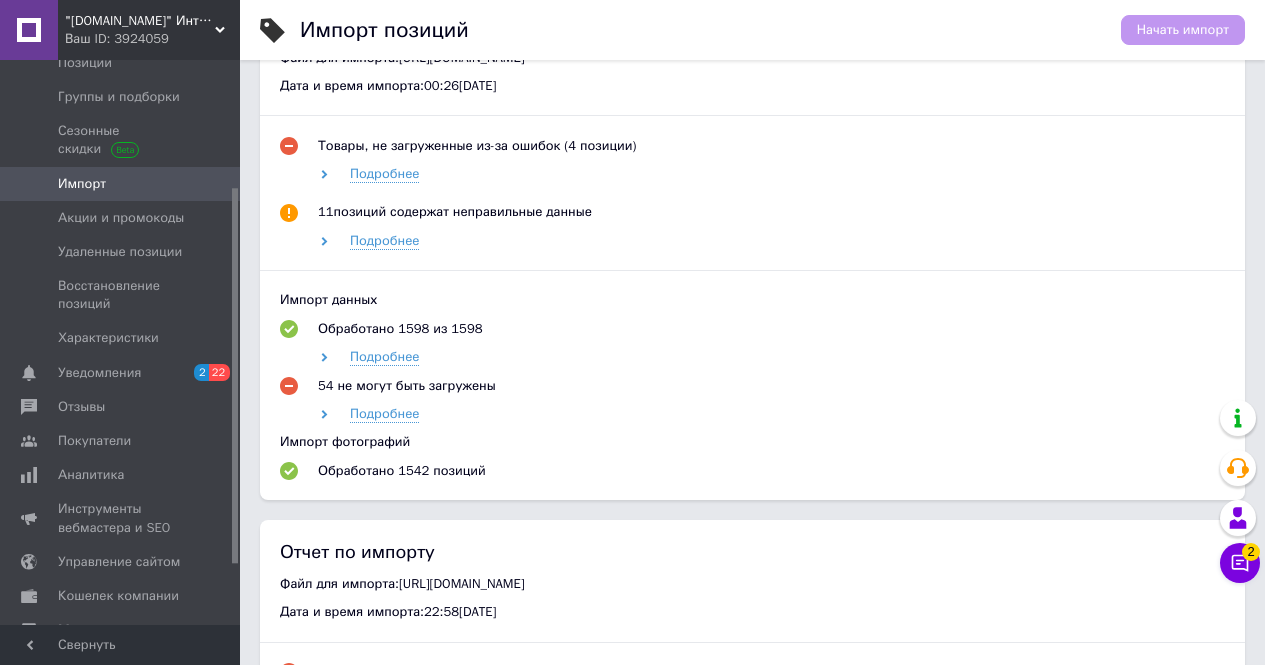 scroll, scrollTop: 600, scrollLeft: 0, axis: vertical 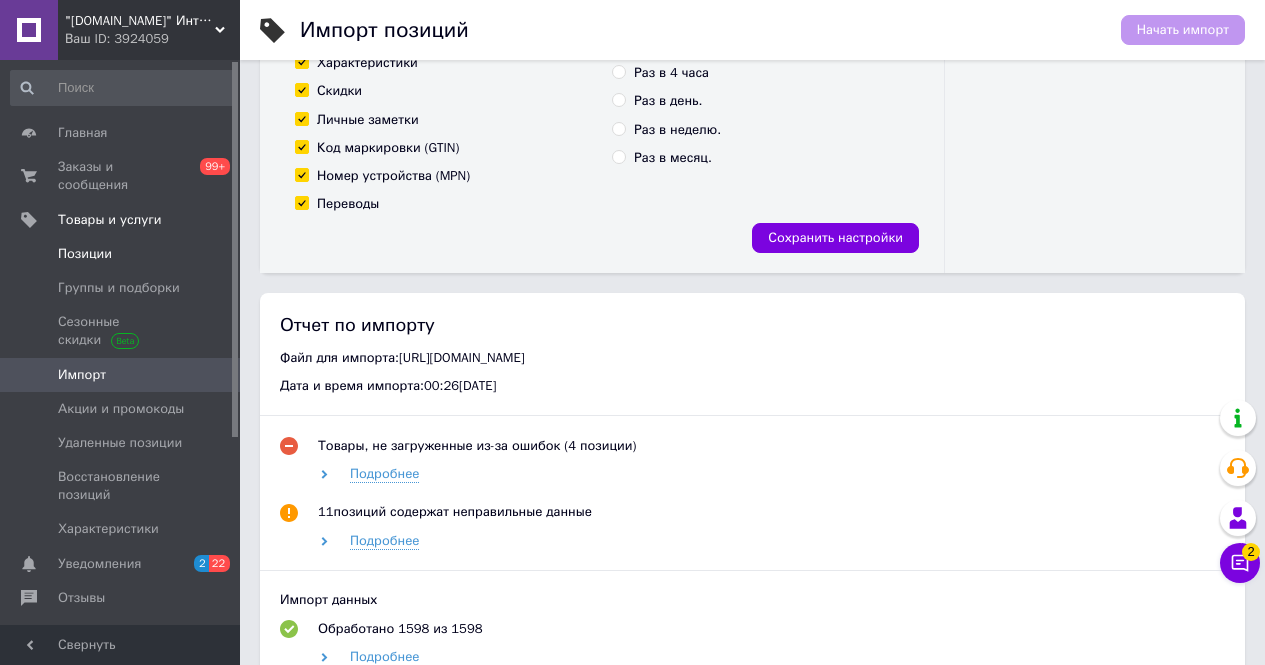 click on "Позиции" at bounding box center (85, 254) 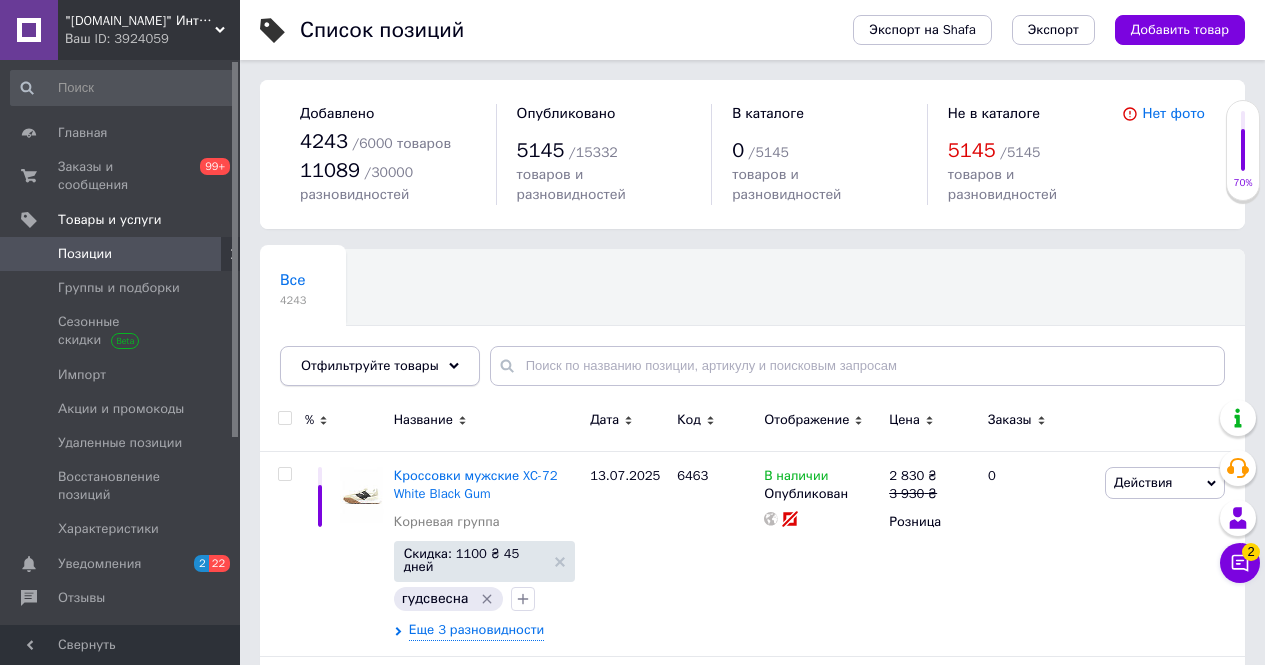 click 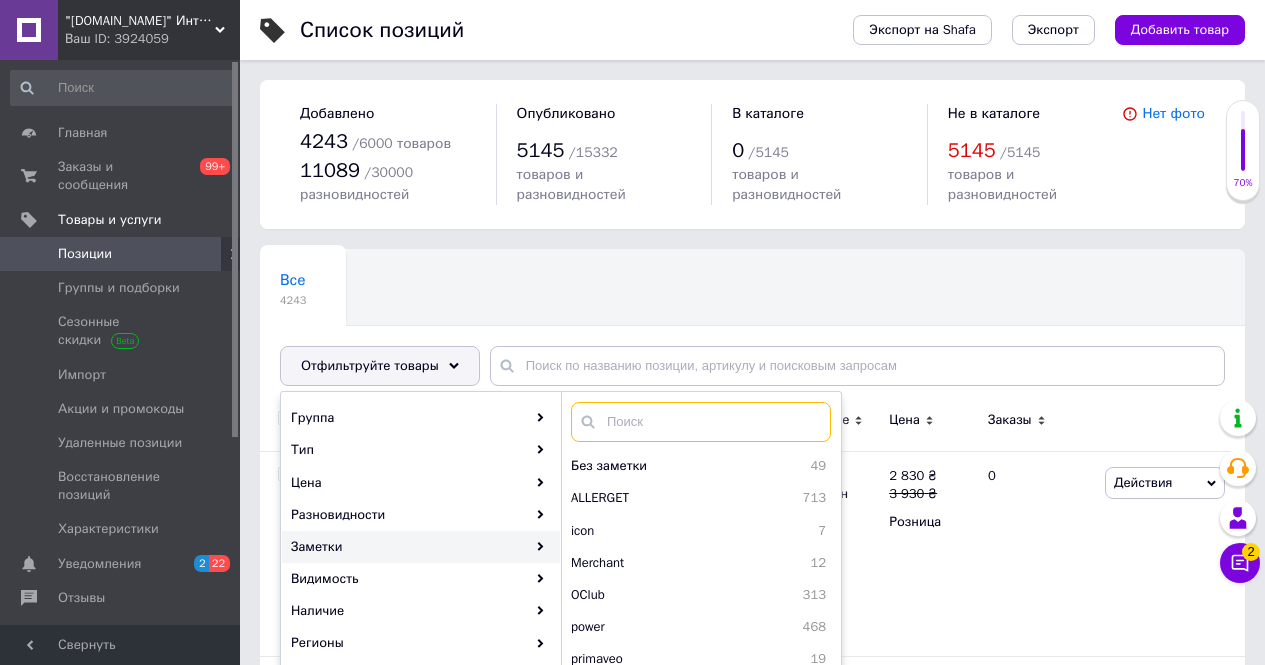 click at bounding box center (701, 422) 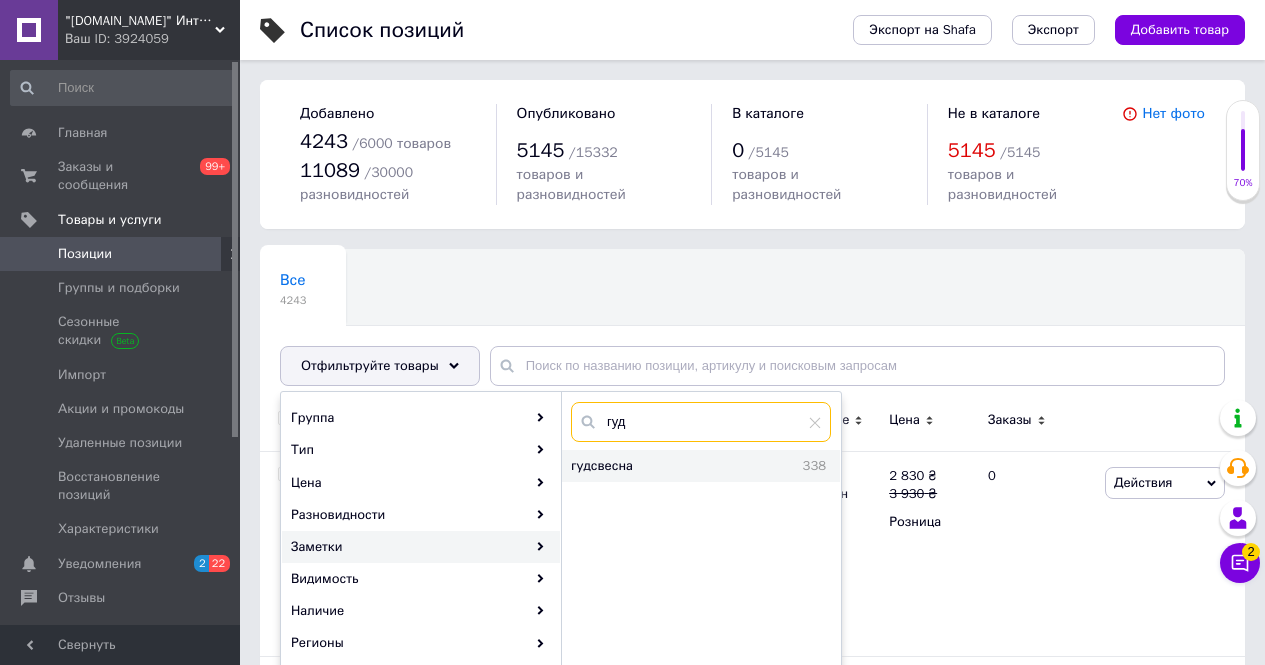 type on "гуд" 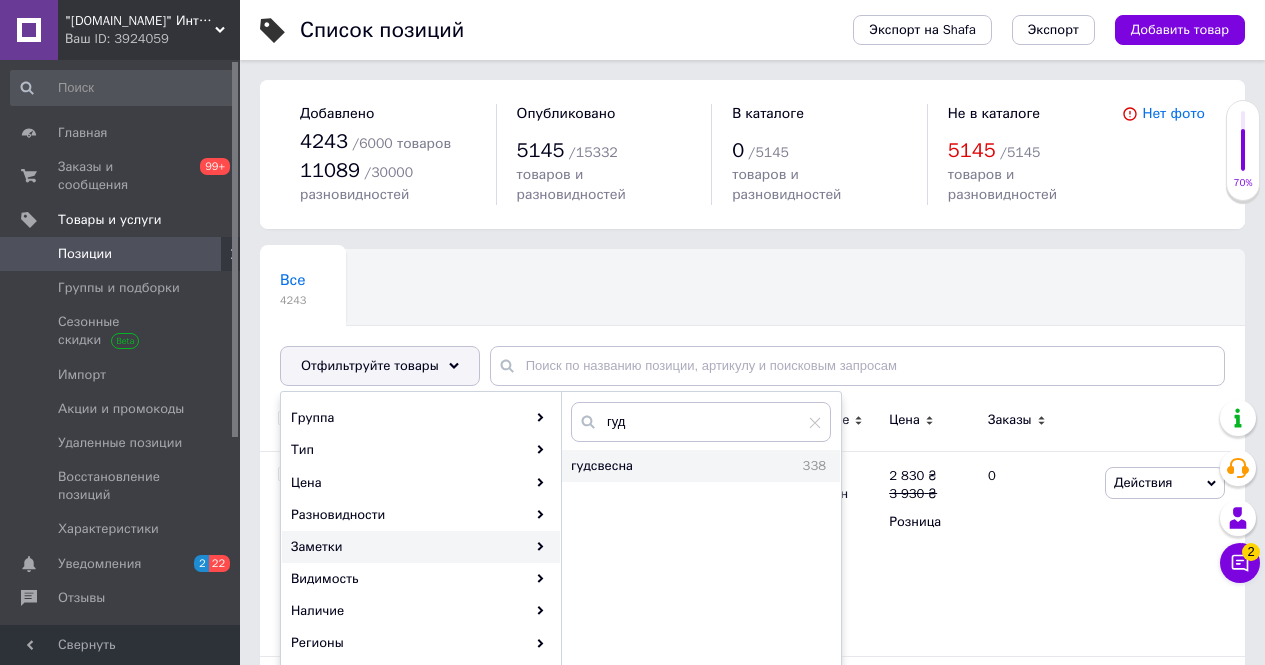 click on "гудсвесна" at bounding box center [654, 466] 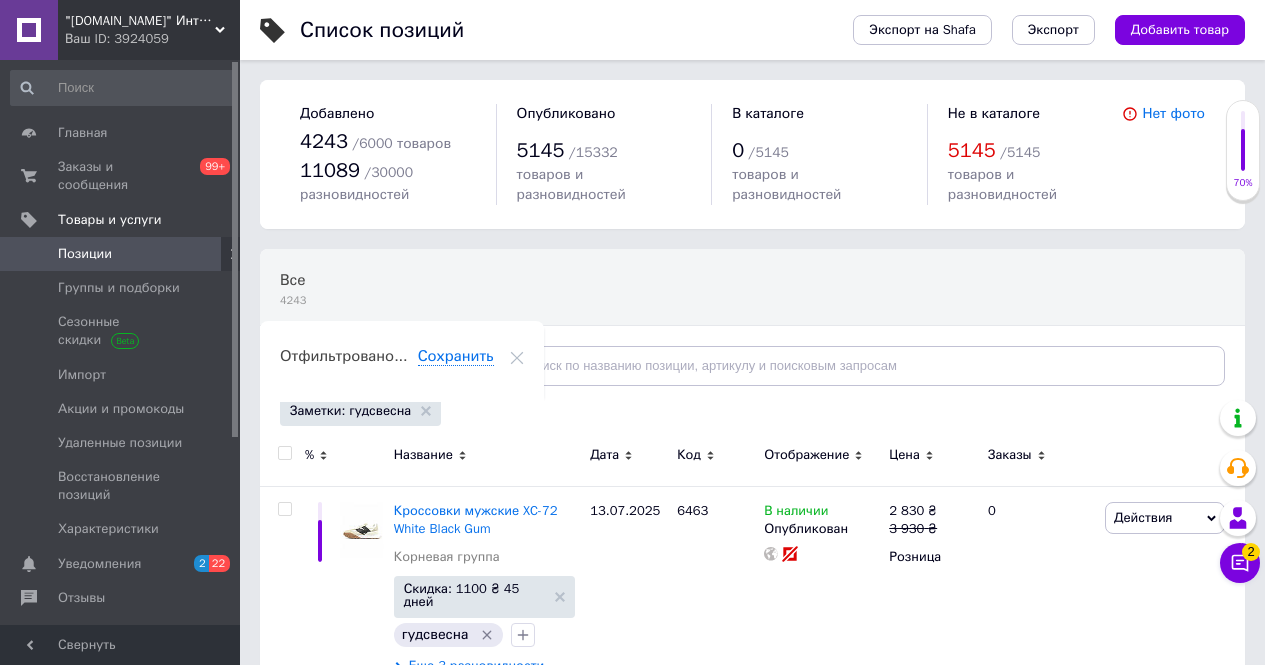 click at bounding box center (284, 453) 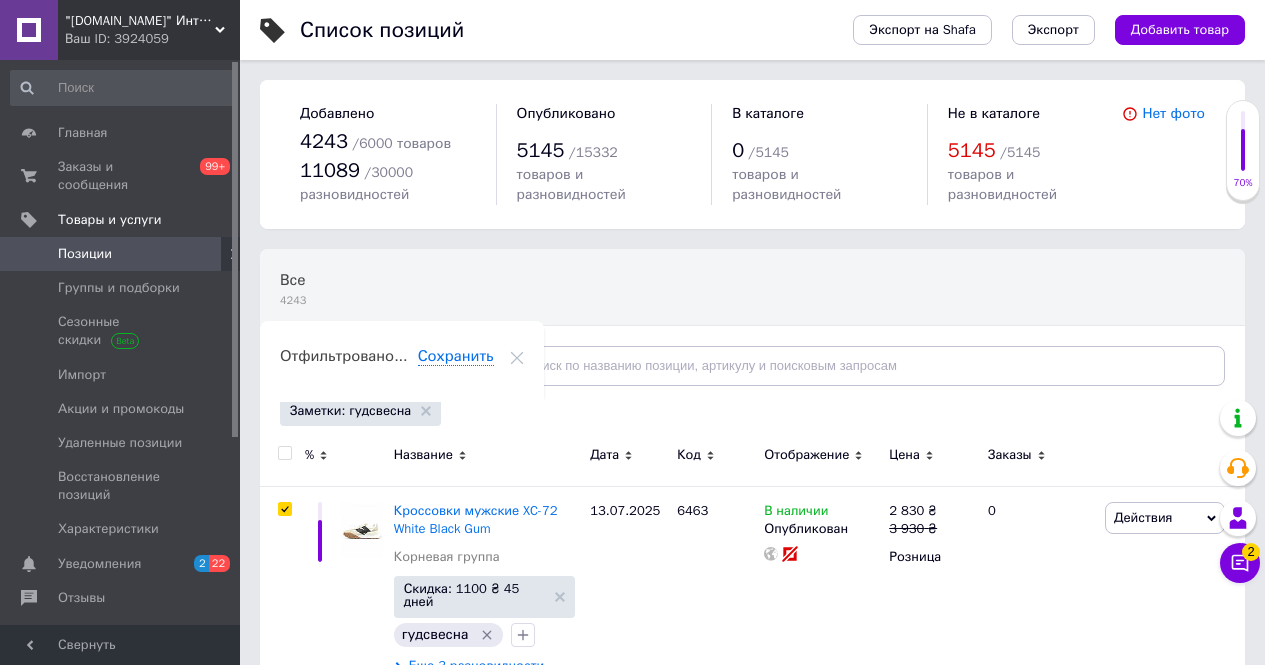 checkbox on "true" 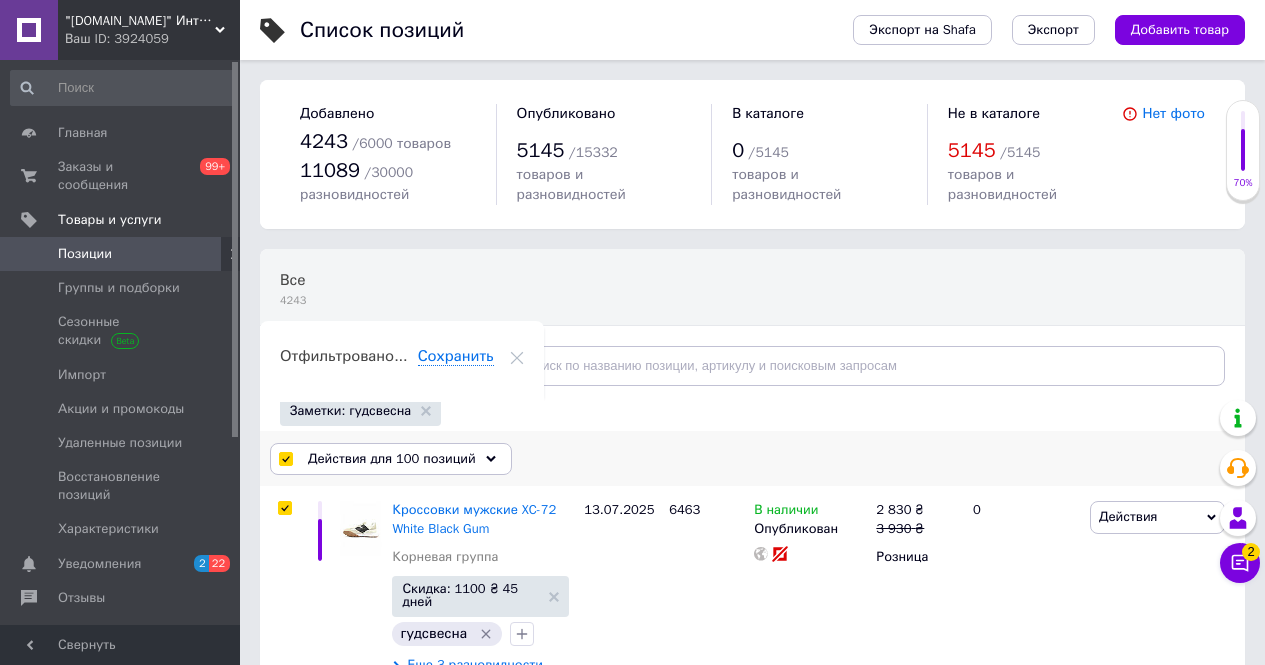 click on "Действия для 100 позиций" at bounding box center (391, 459) 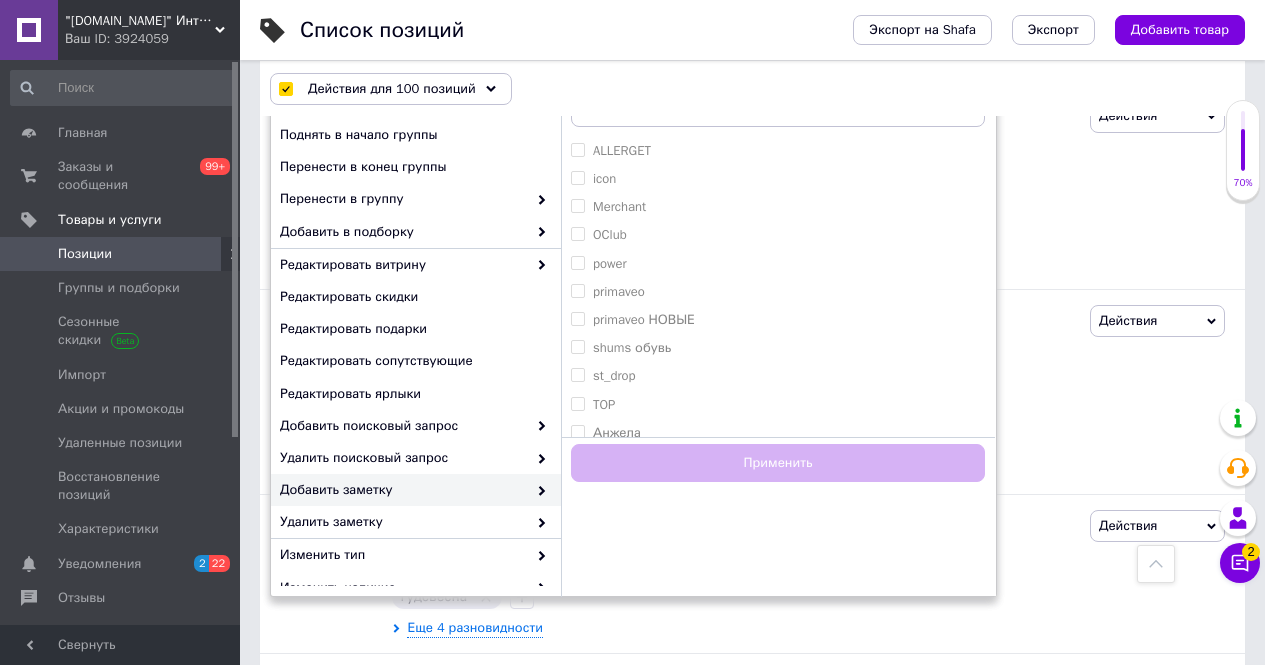 scroll, scrollTop: 400, scrollLeft: 0, axis: vertical 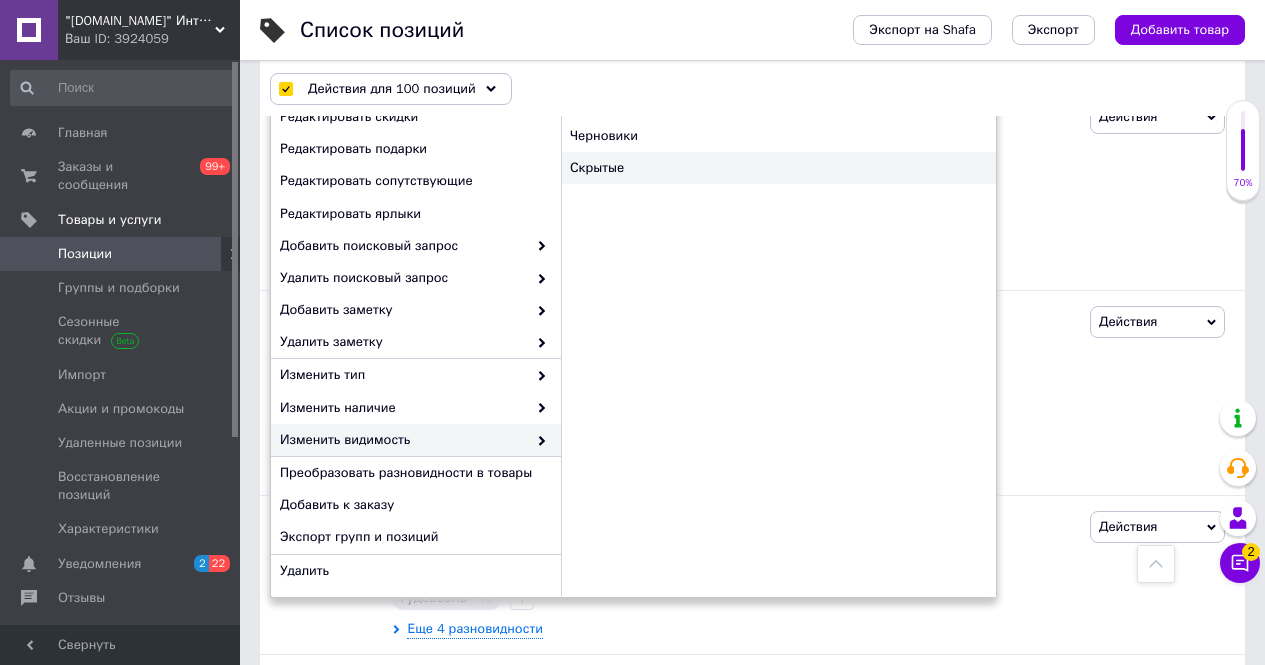 click on "Скрытые" at bounding box center [778, 168] 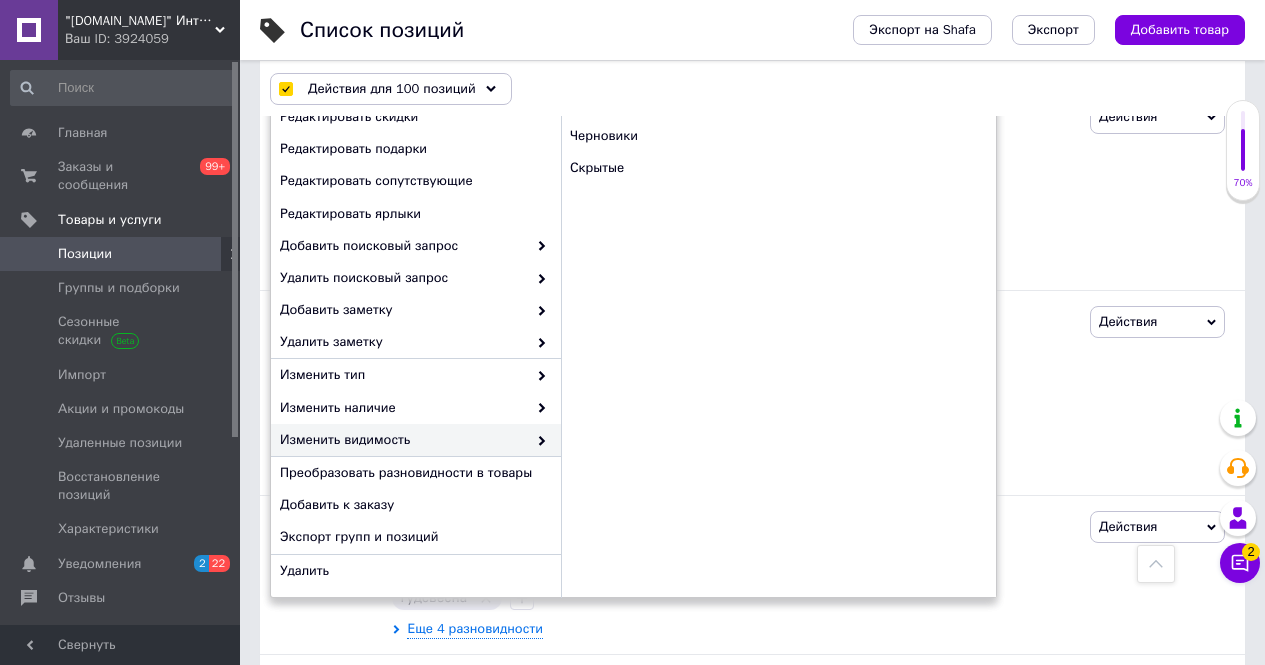 checkbox on "false" 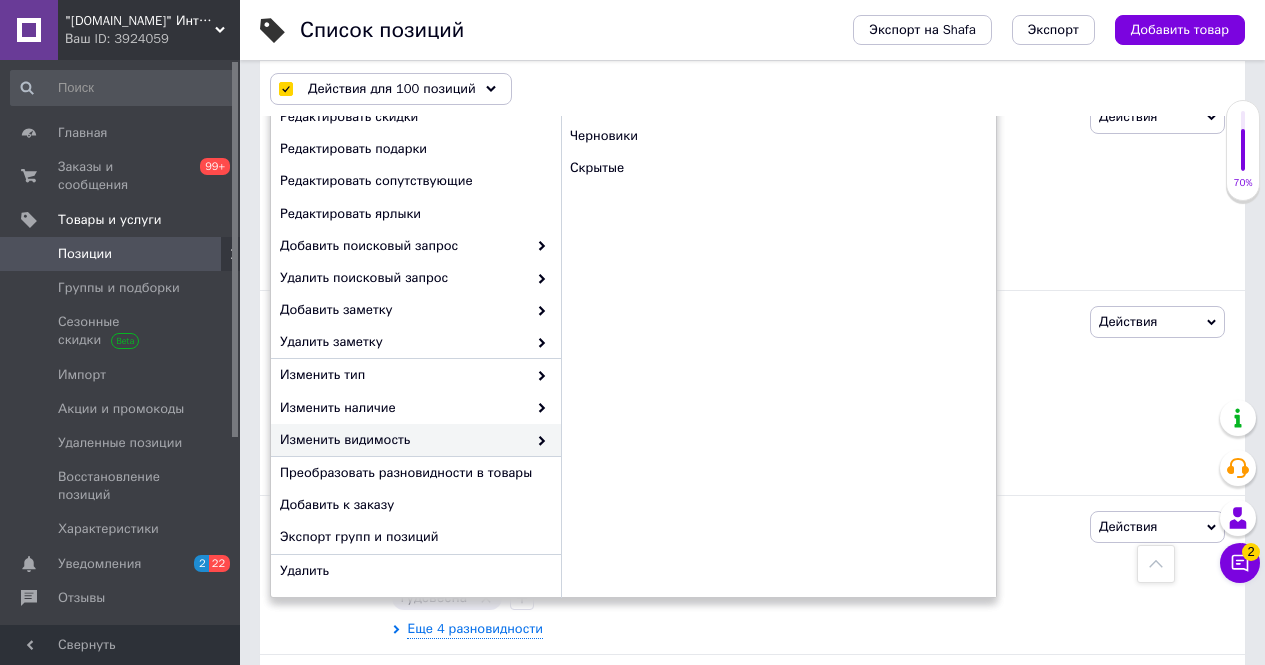 checkbox on "false" 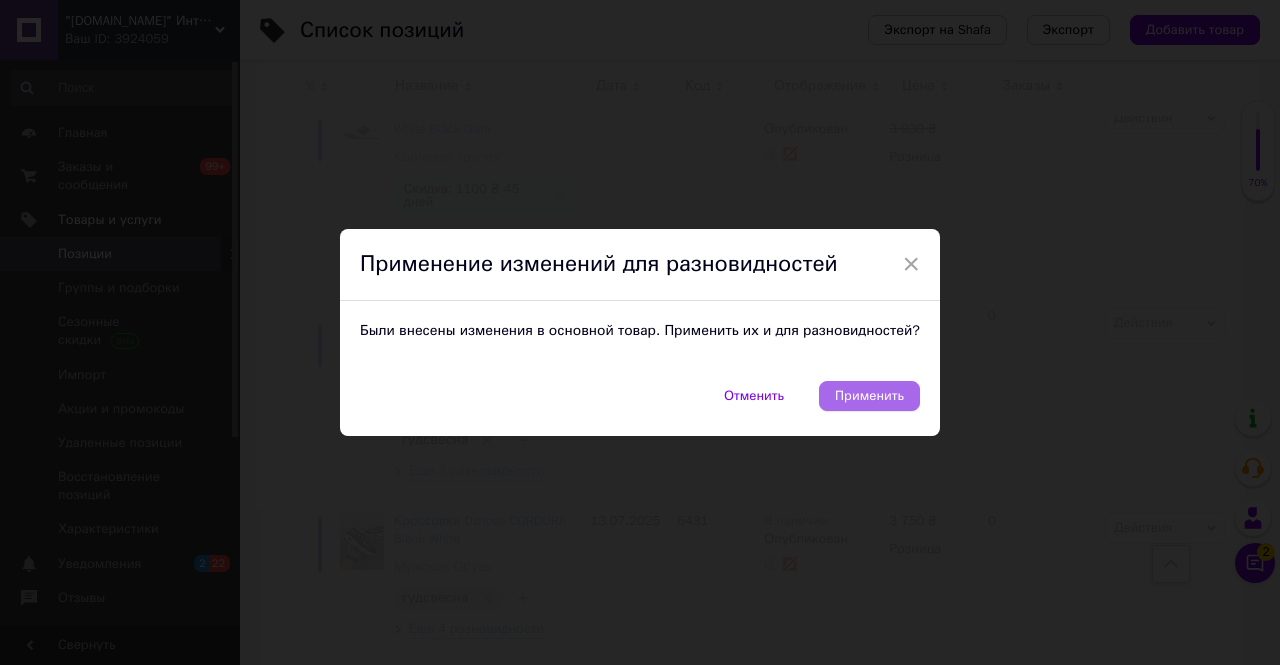 click on "Применить" at bounding box center [869, 396] 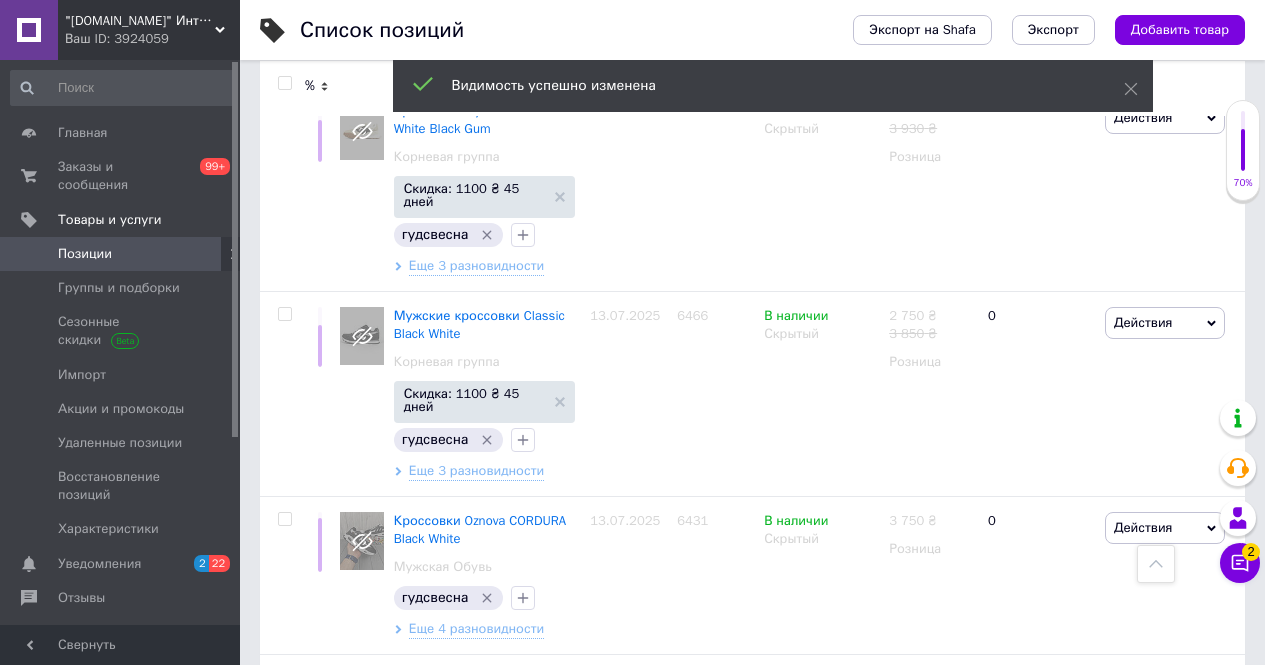 click at bounding box center [284, 83] 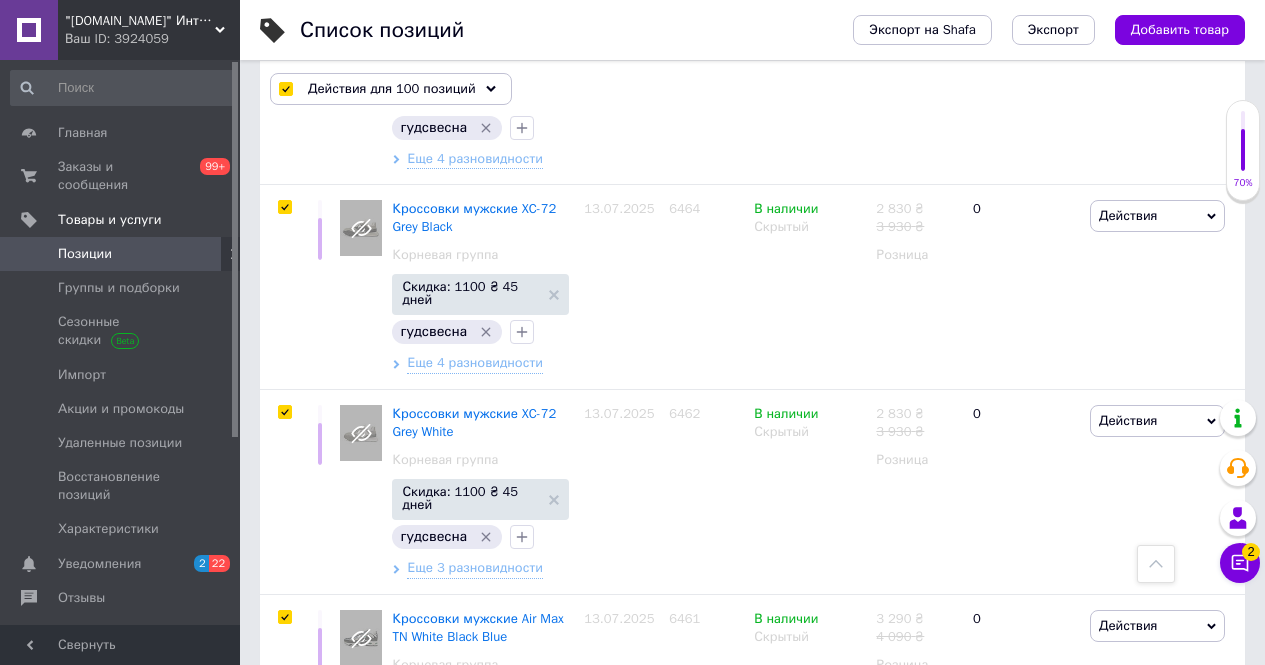 scroll, scrollTop: 21518, scrollLeft: 0, axis: vertical 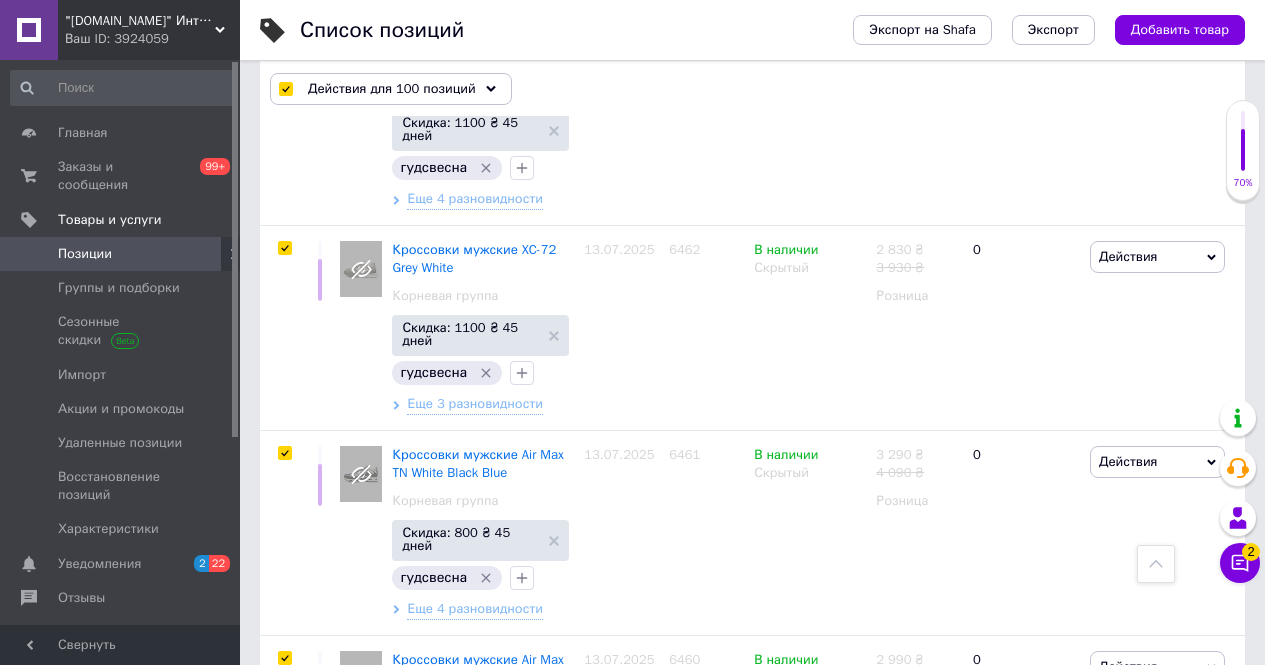 click on "3" at bounding box center (371, 880) 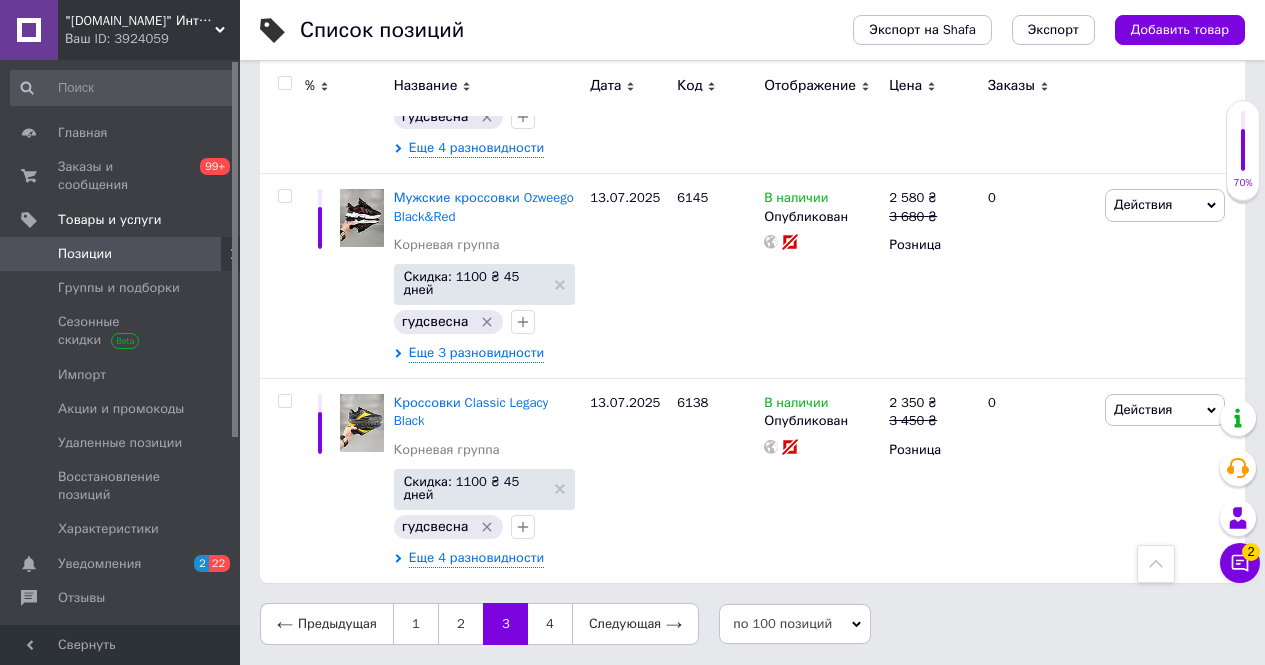 scroll, scrollTop: 19337, scrollLeft: 0, axis: vertical 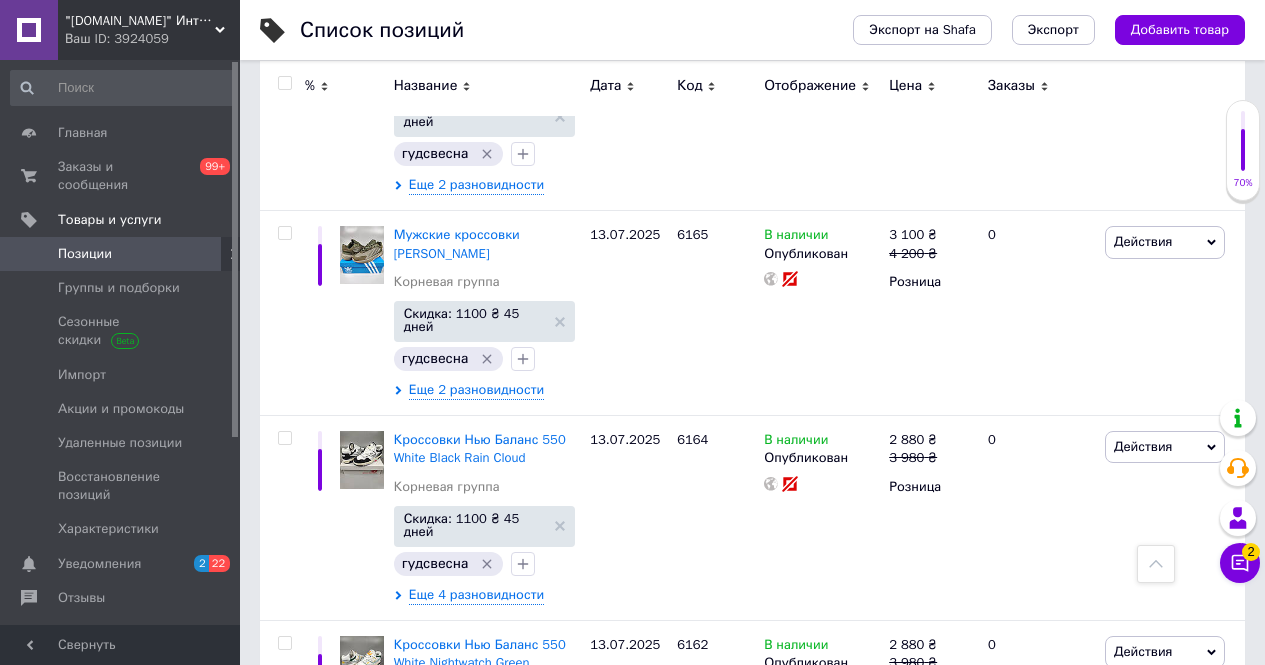 click at bounding box center [284, 83] 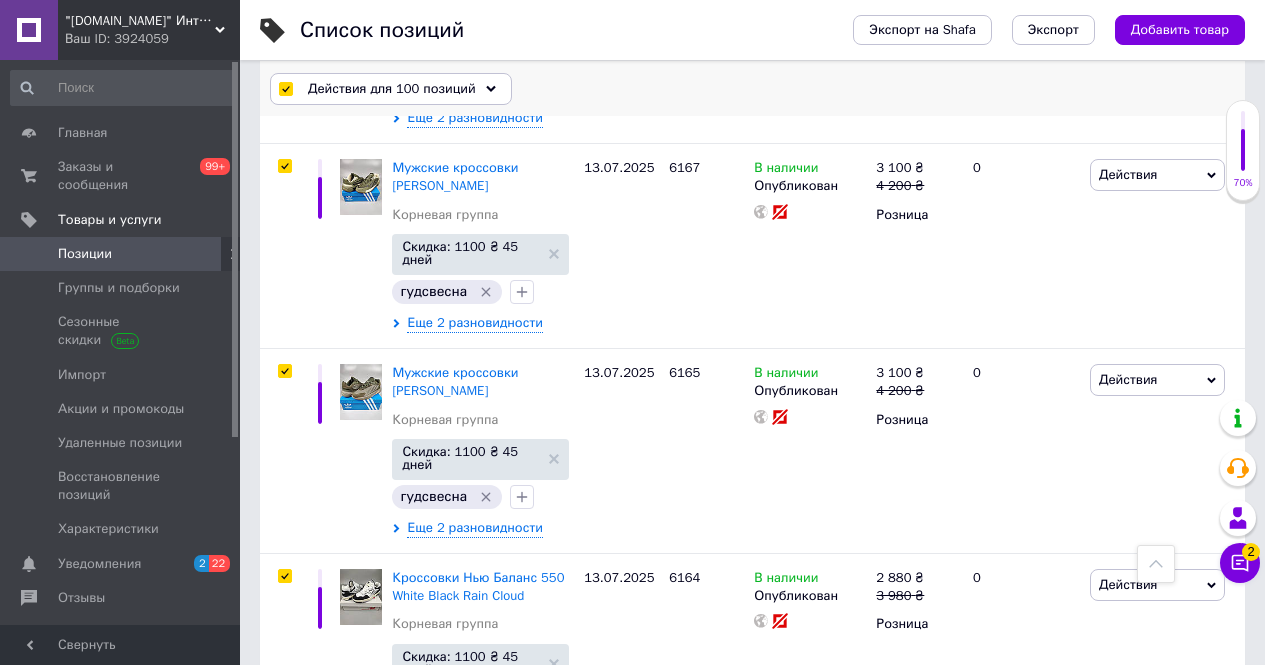 scroll, scrollTop: 20371, scrollLeft: 0, axis: vertical 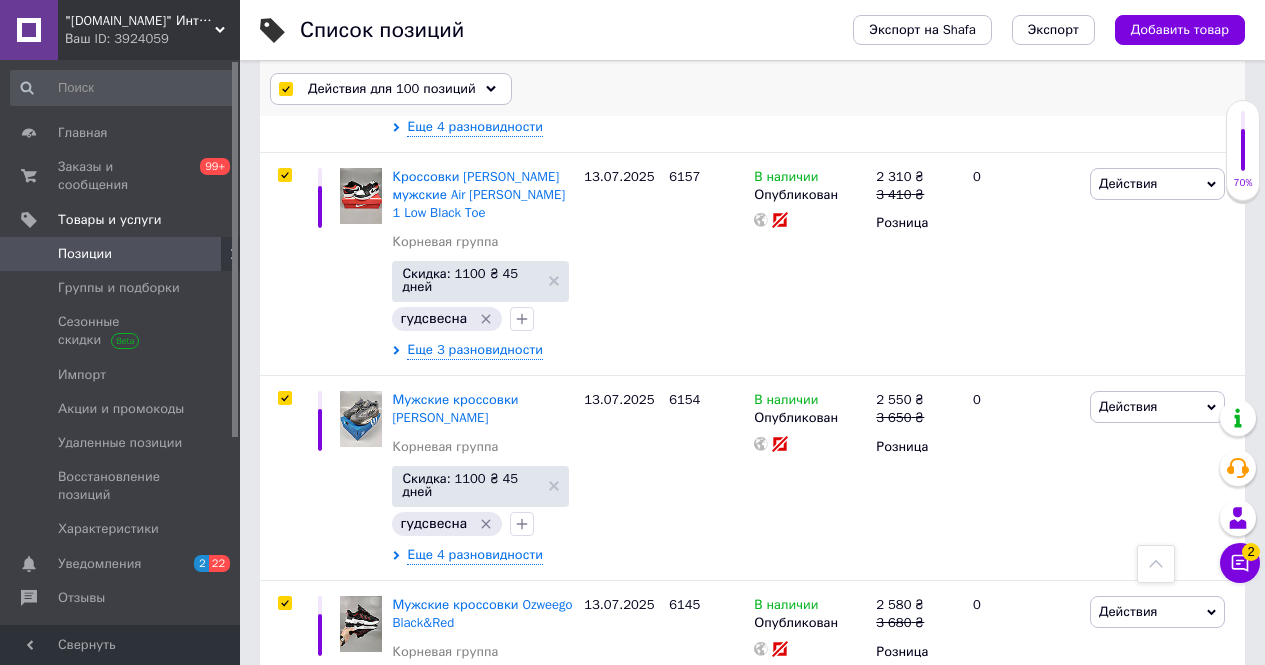 click 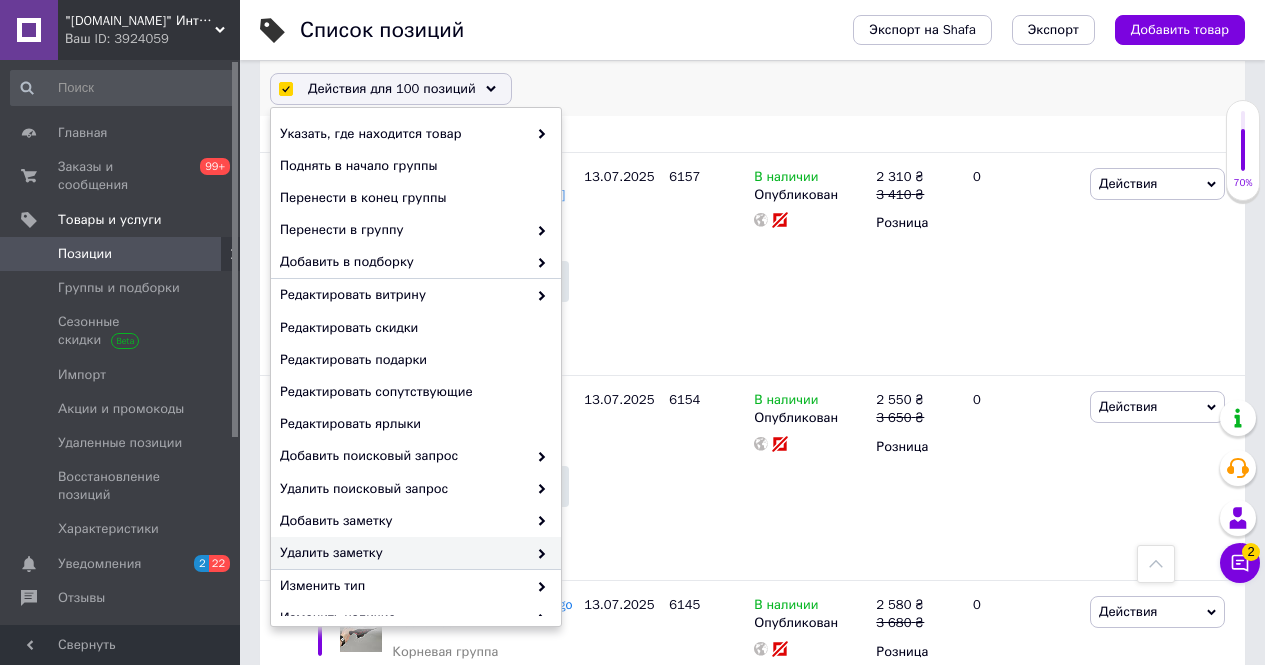 scroll, scrollTop: 181, scrollLeft: 0, axis: vertical 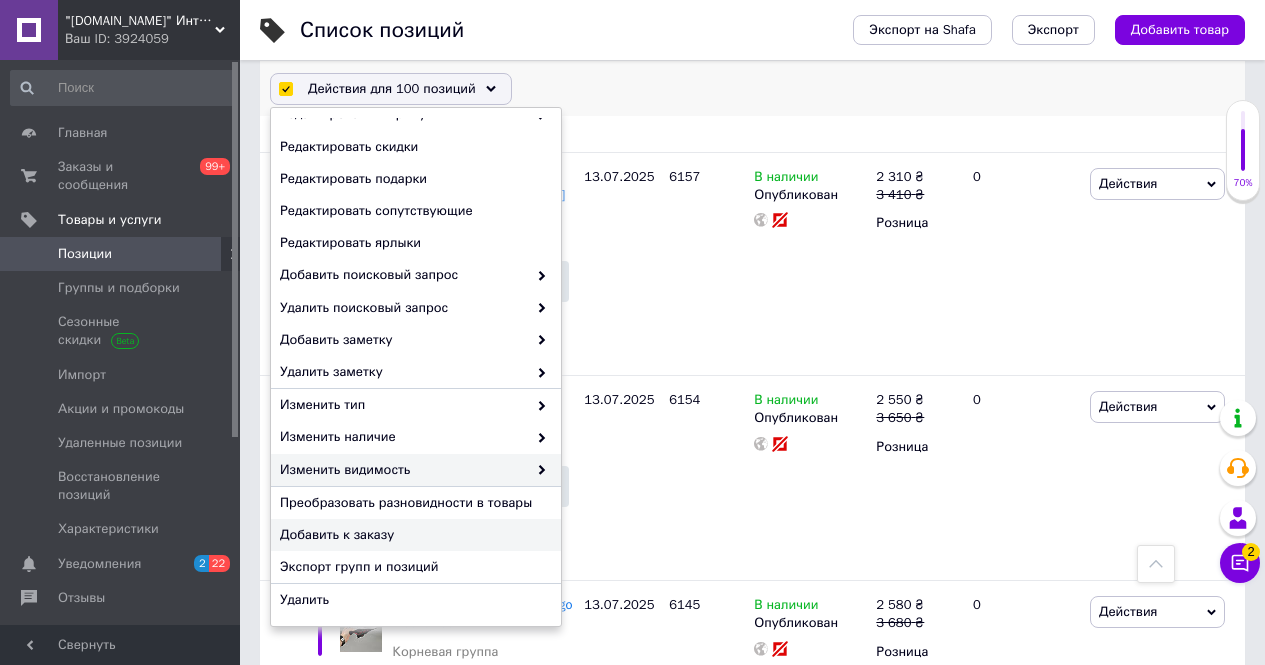 click on "Изменить видимость" at bounding box center [403, 470] 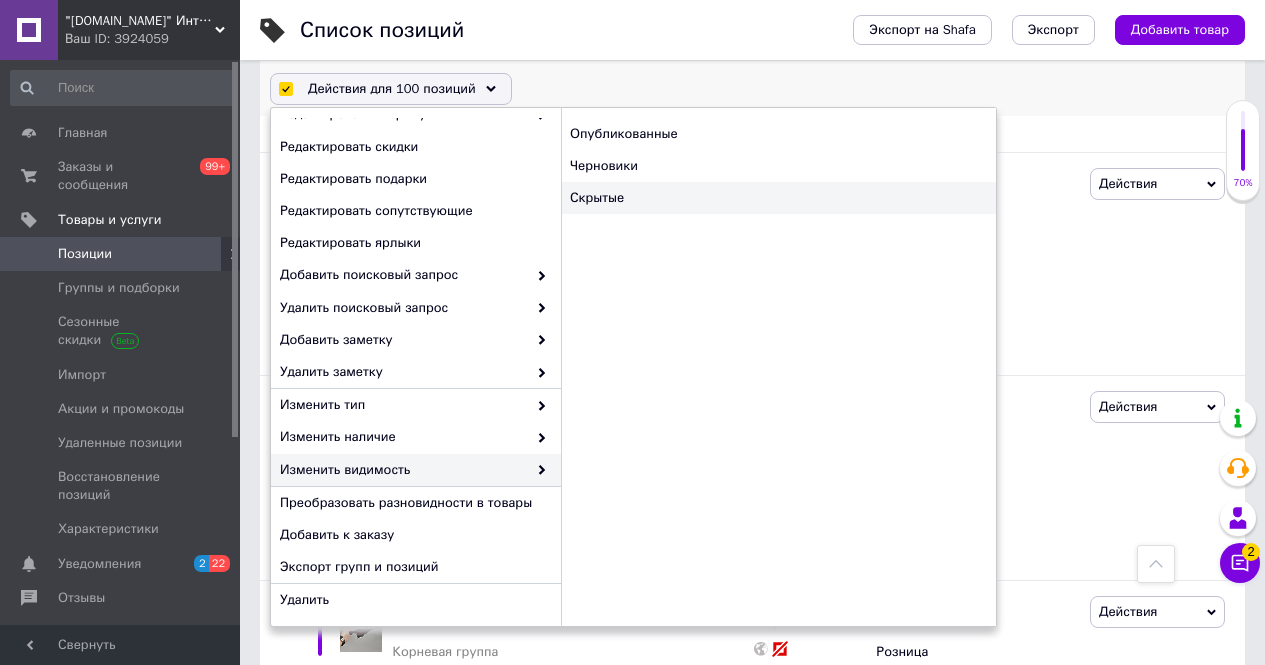 click on "Скрытые" at bounding box center [778, 198] 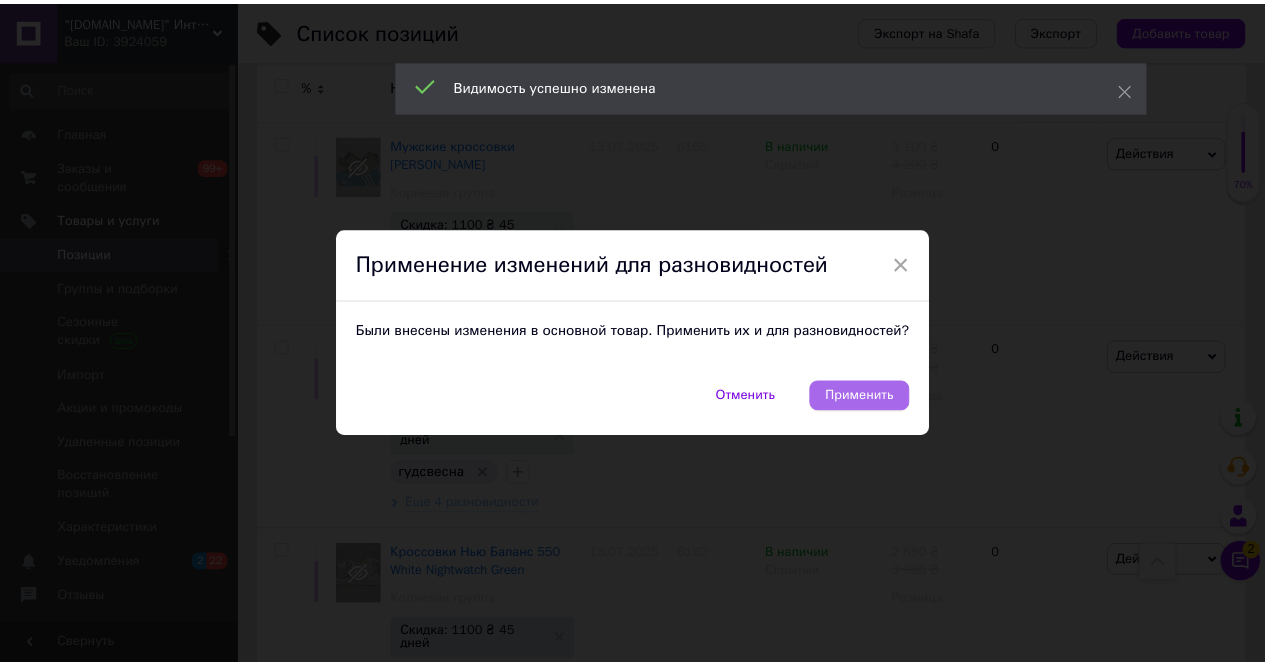 scroll, scrollTop: 19246, scrollLeft: 0, axis: vertical 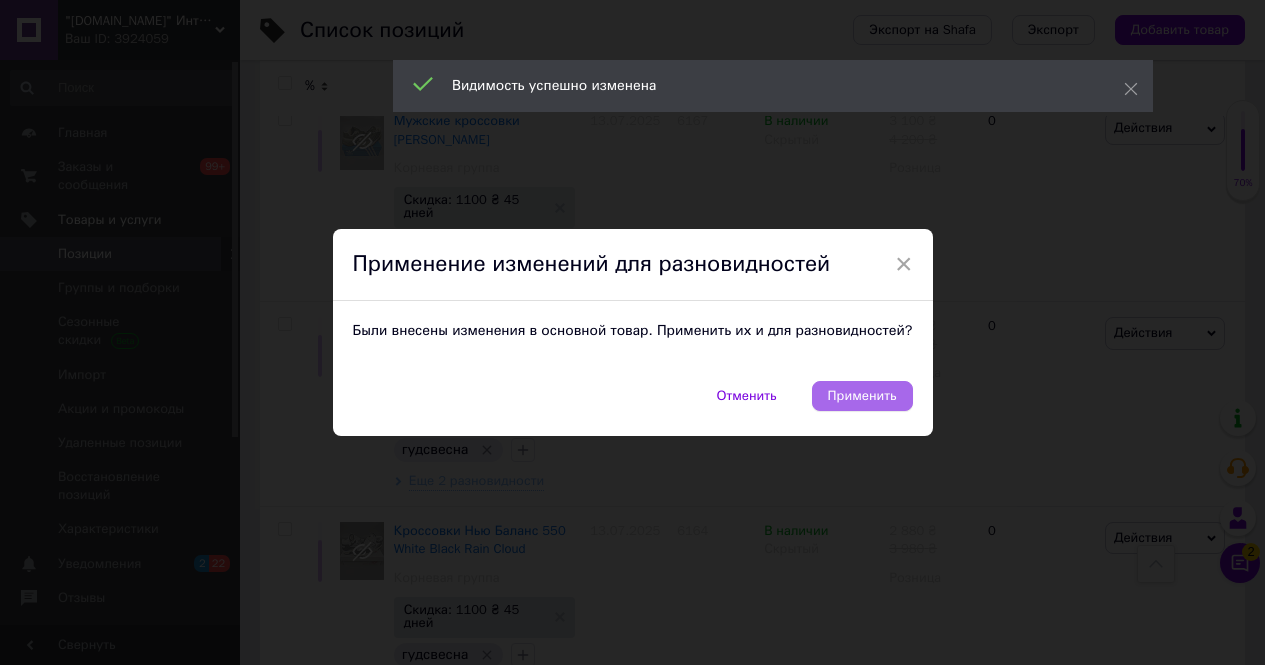 click on "Применить" at bounding box center [862, 396] 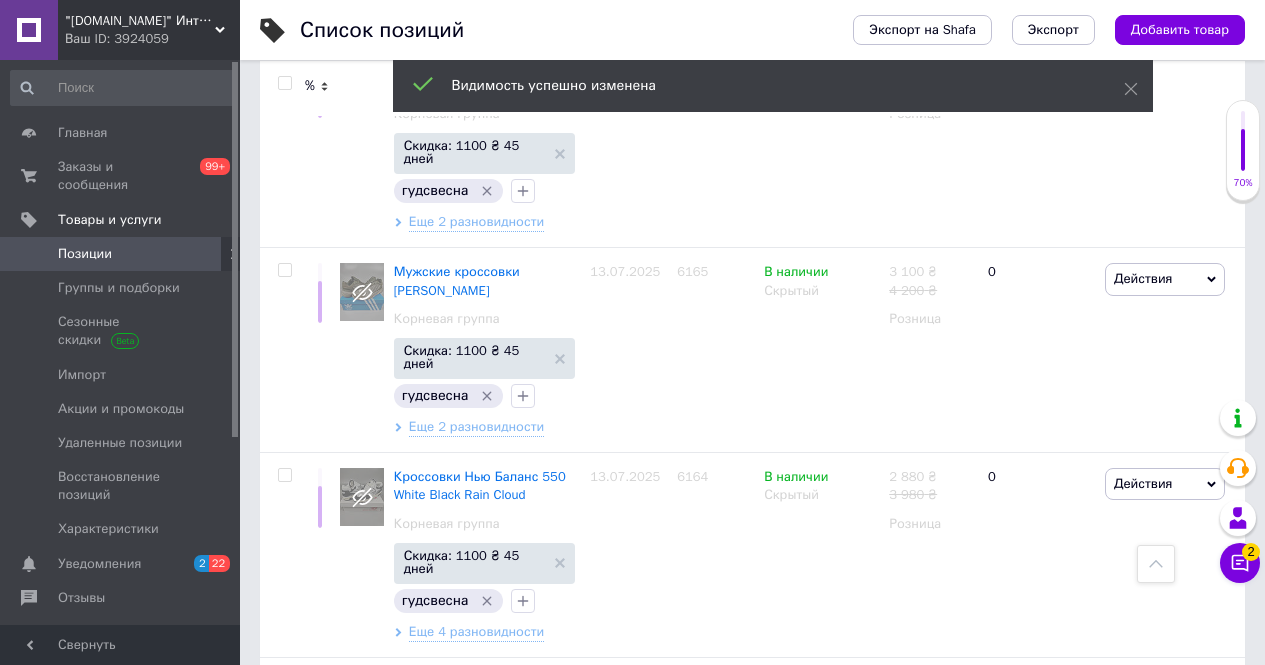 scroll, scrollTop: 19337, scrollLeft: 0, axis: vertical 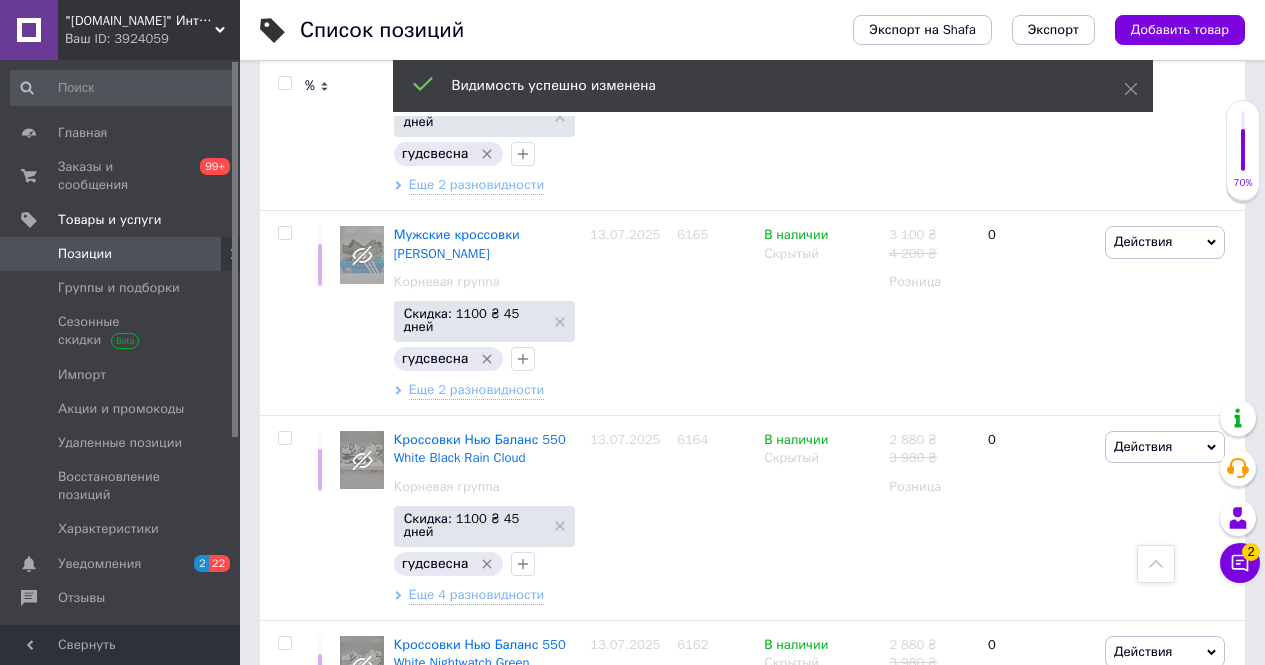 click on "2" at bounding box center (460, 1927) 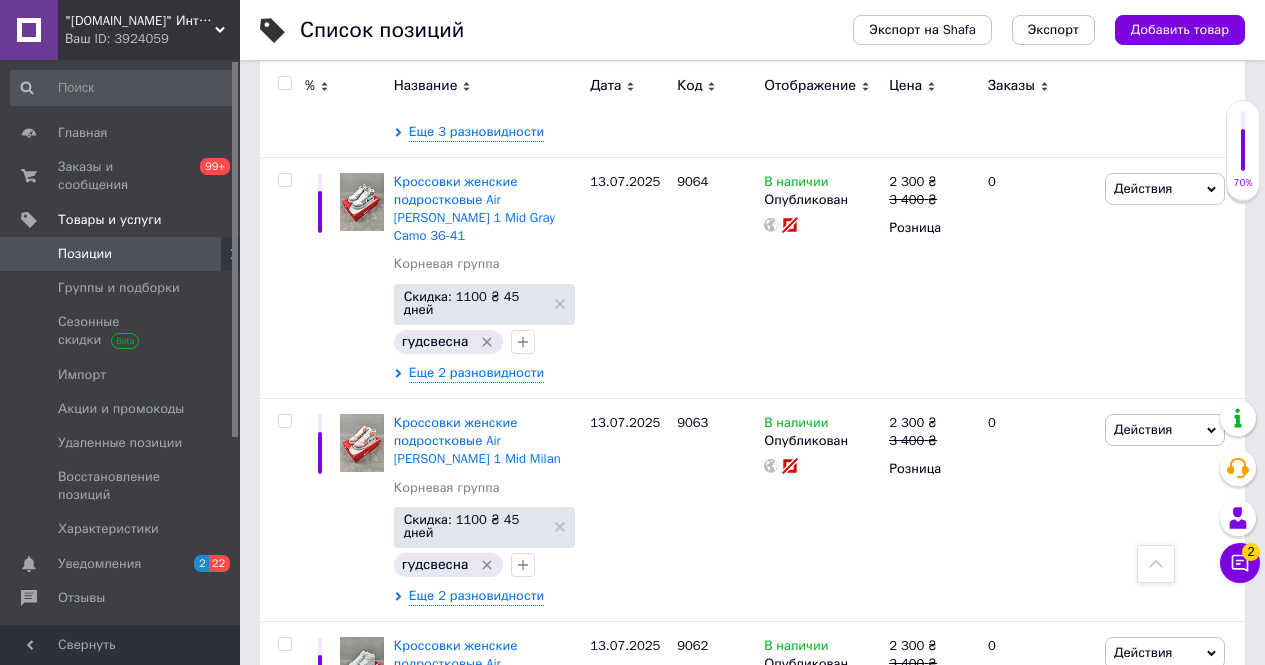 click on "Кроссовки Найк женские подростковые Air [PERSON_NAME] 1 White&Black 36-41" at bounding box center [485, 1638] 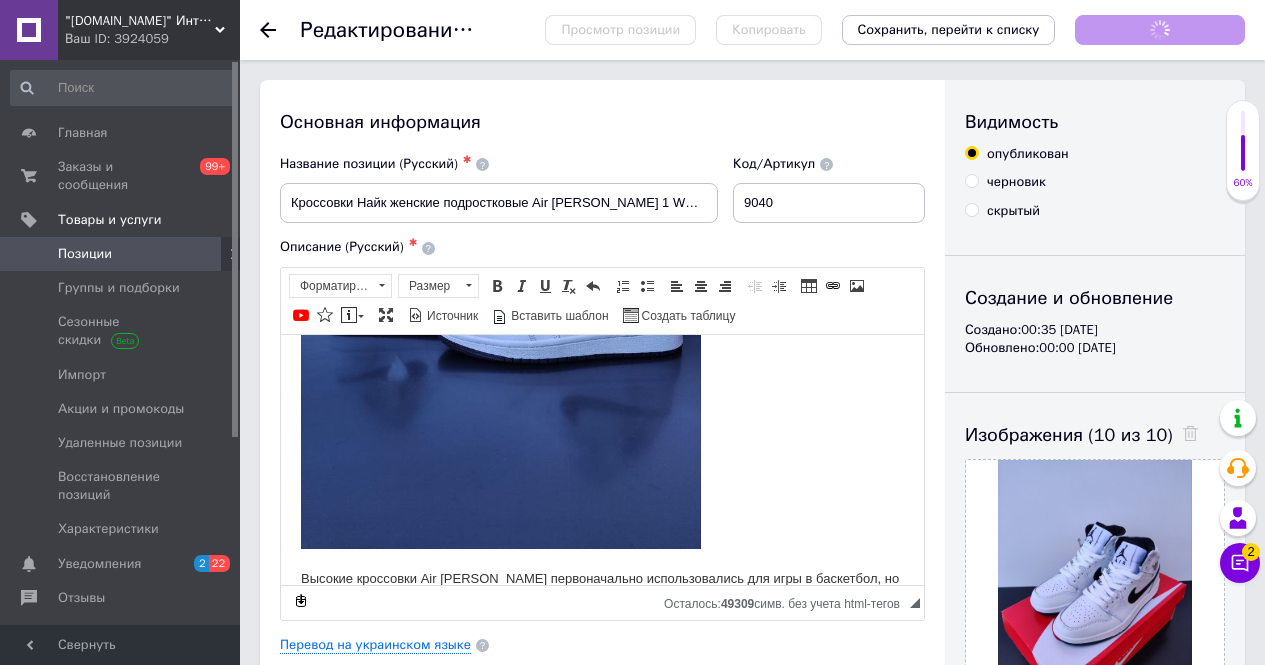 scroll, scrollTop: 694, scrollLeft: 0, axis: vertical 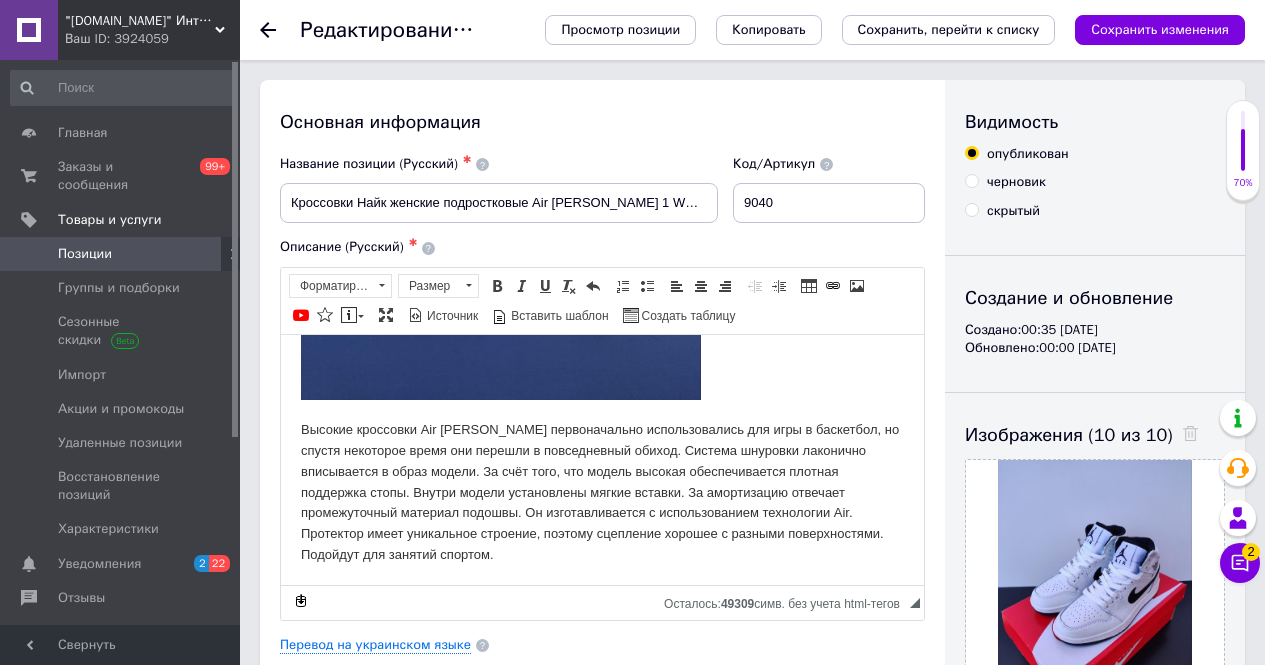 click at bounding box center (280, 30) 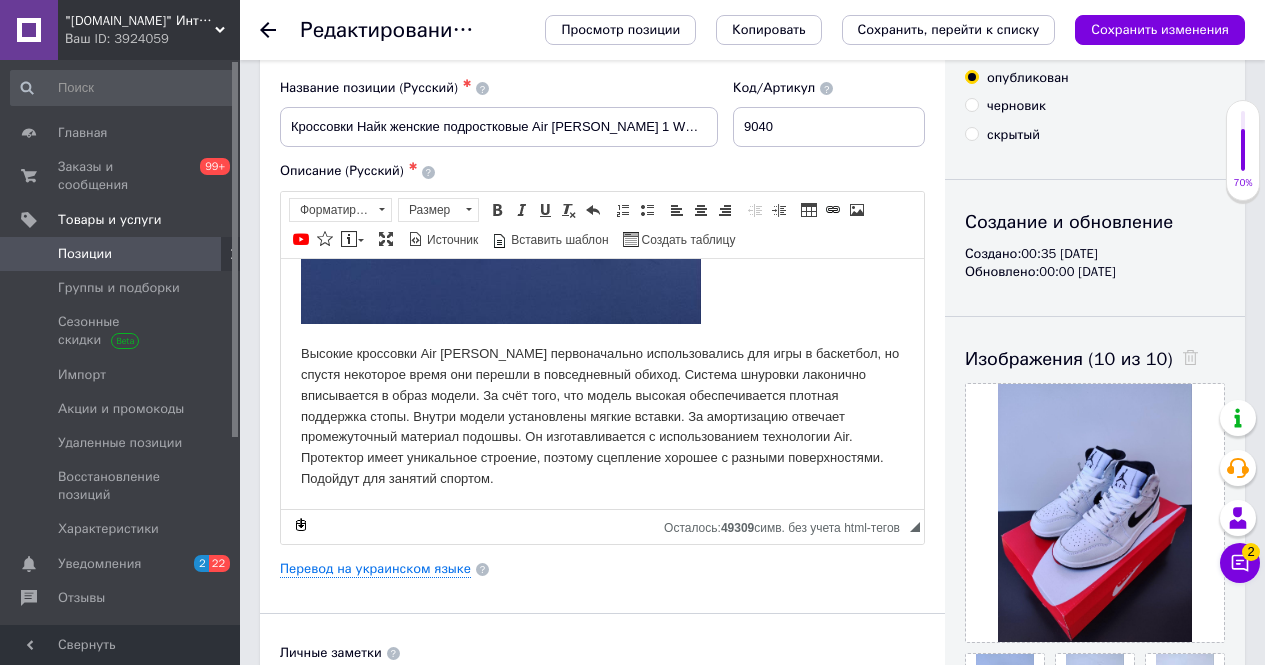 scroll, scrollTop: 0, scrollLeft: 0, axis: both 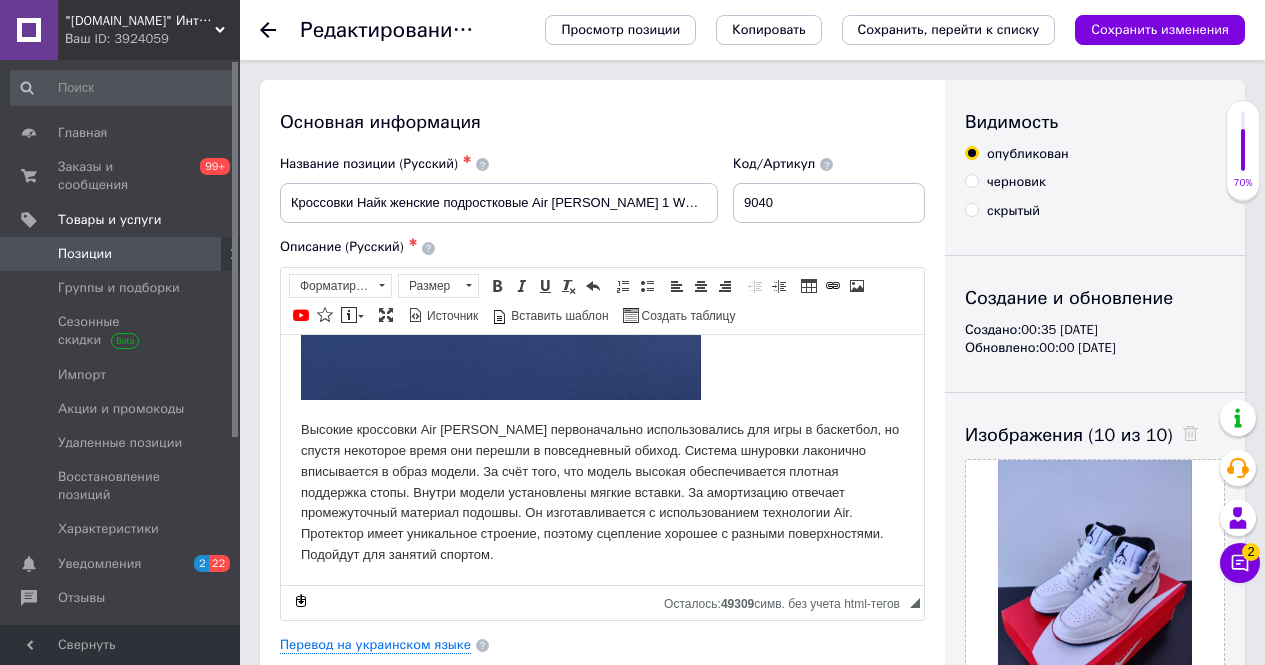 click 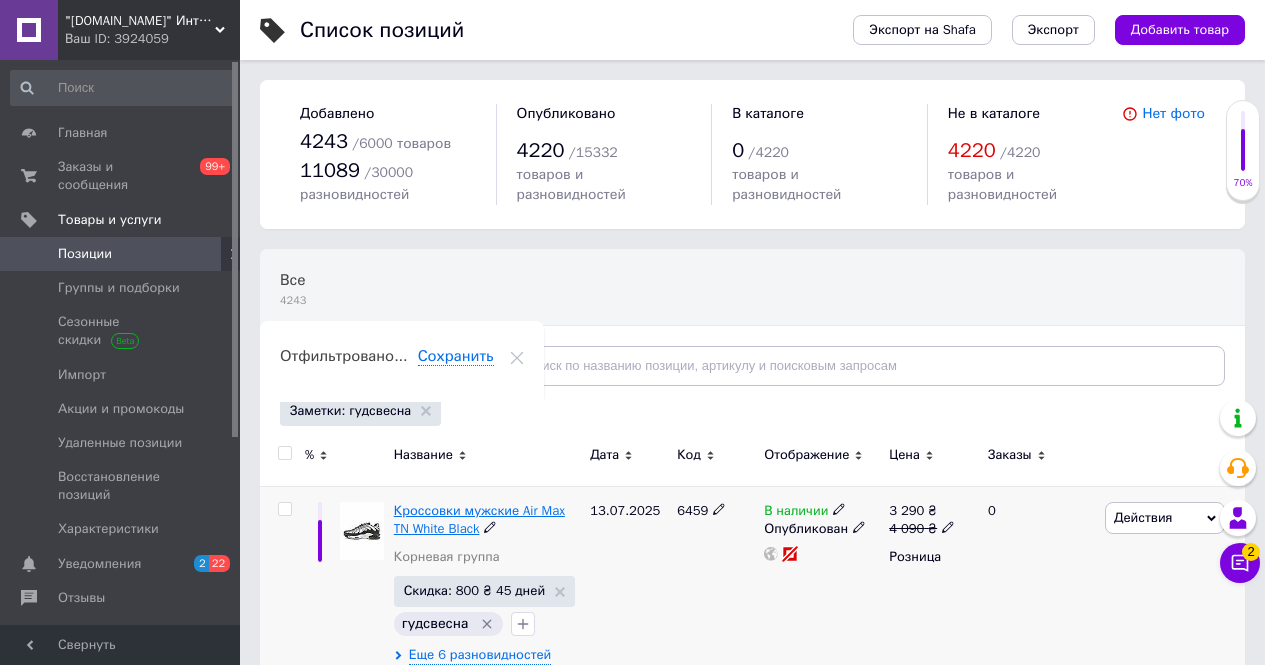 click on "Кроссовки мужские Air Max TN White Black" at bounding box center [479, 519] 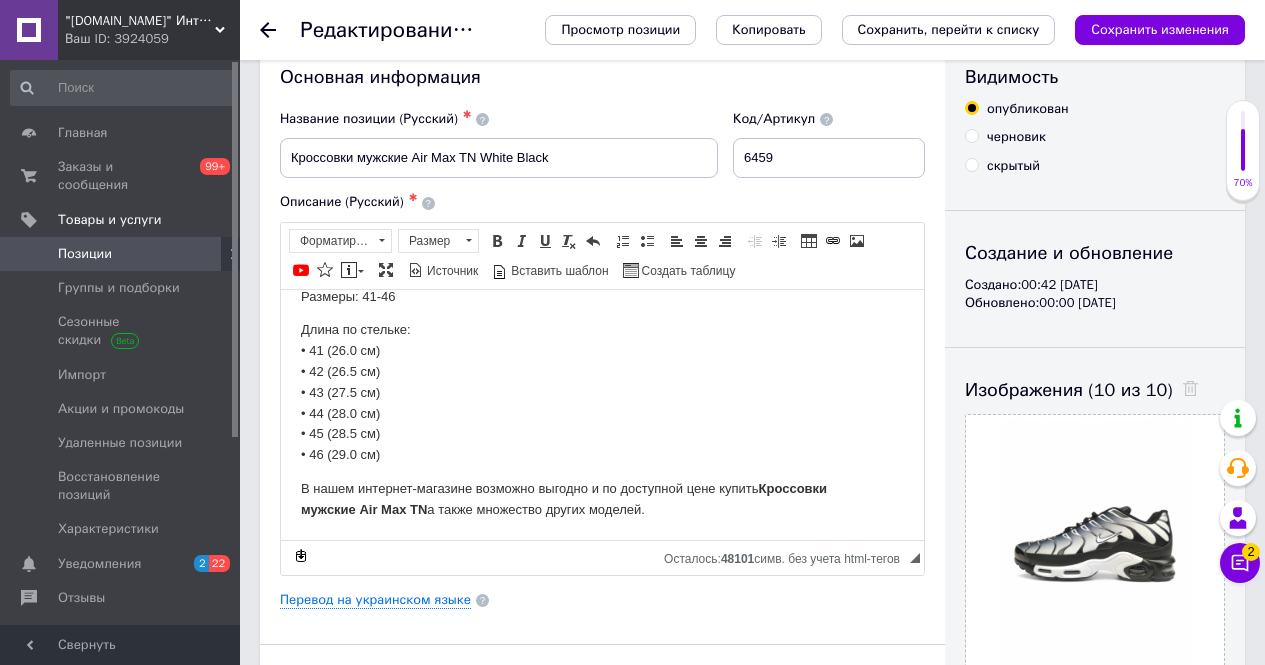 scroll, scrollTop: 100, scrollLeft: 0, axis: vertical 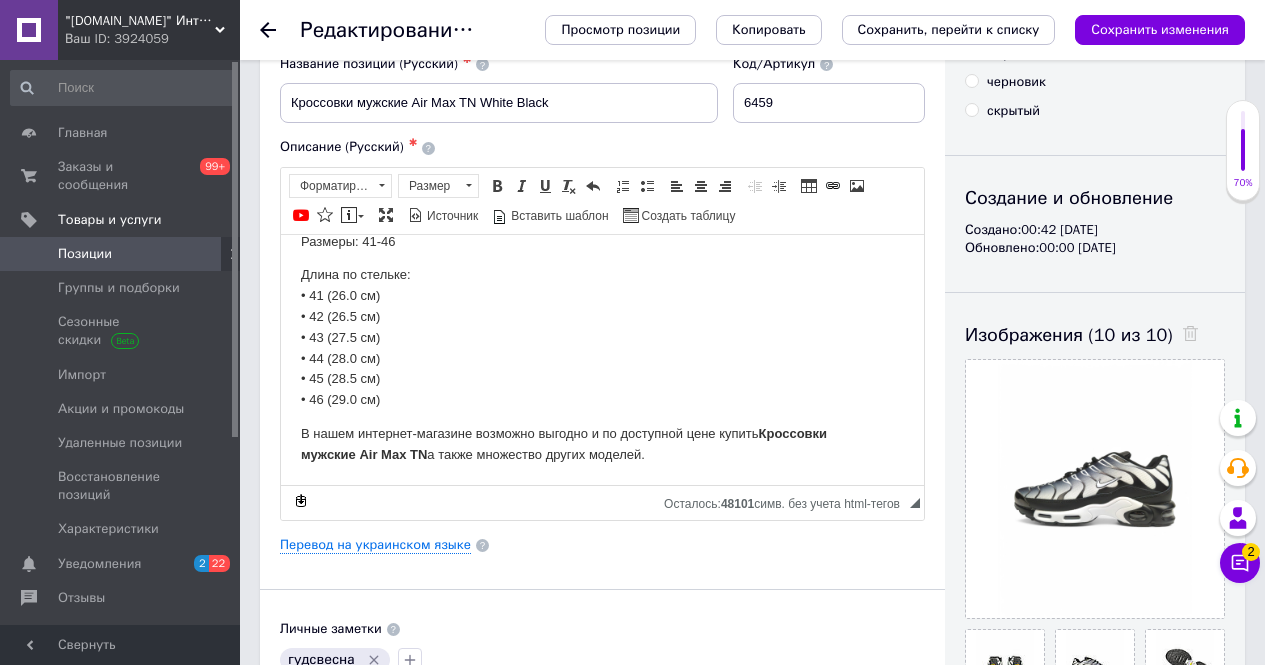 click at bounding box center (280, 30) 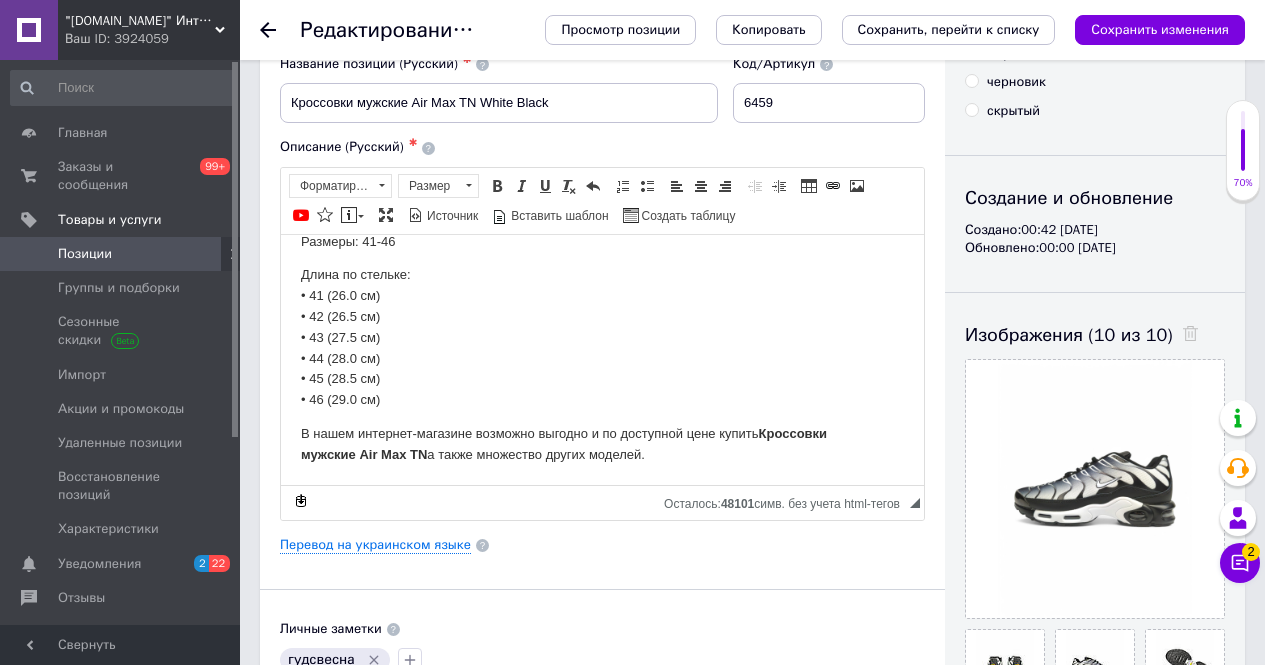 click 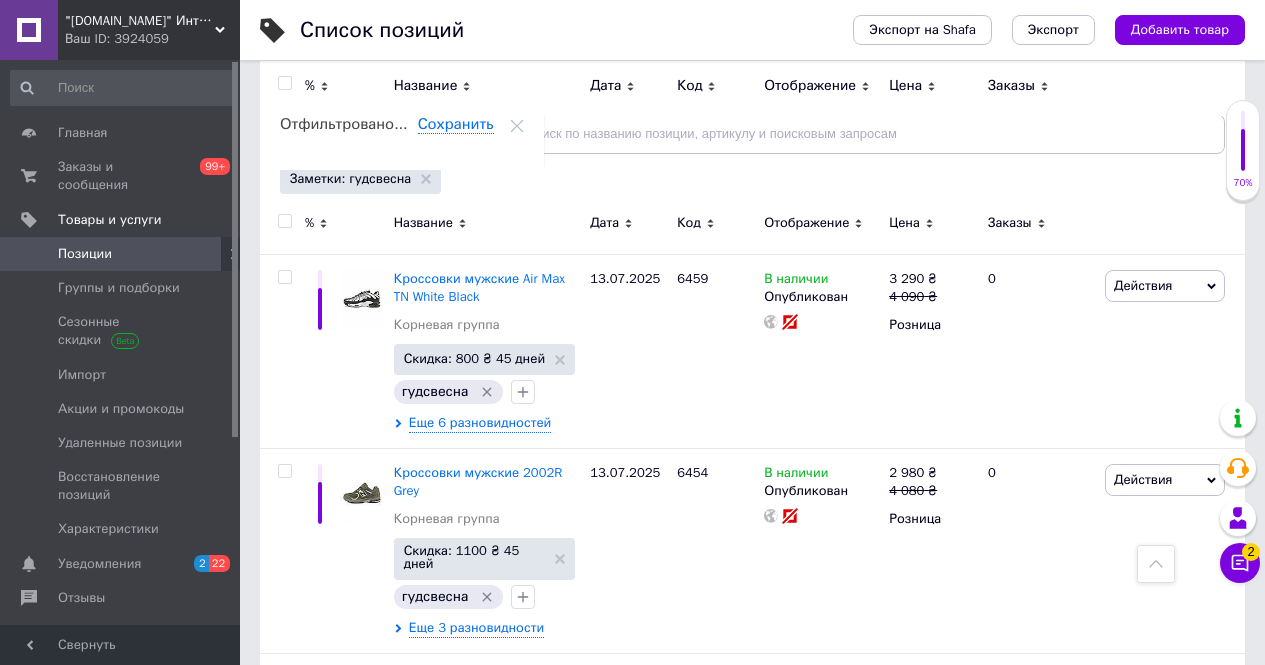 scroll, scrollTop: 0, scrollLeft: 0, axis: both 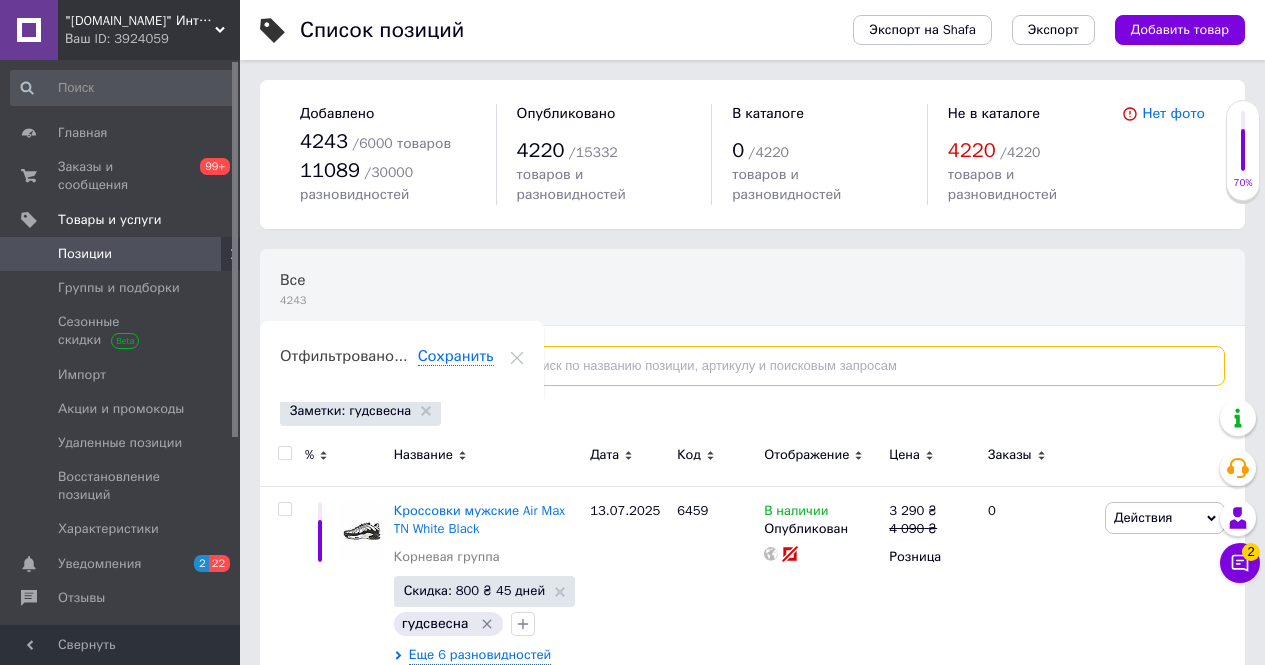 click at bounding box center (857, 366) 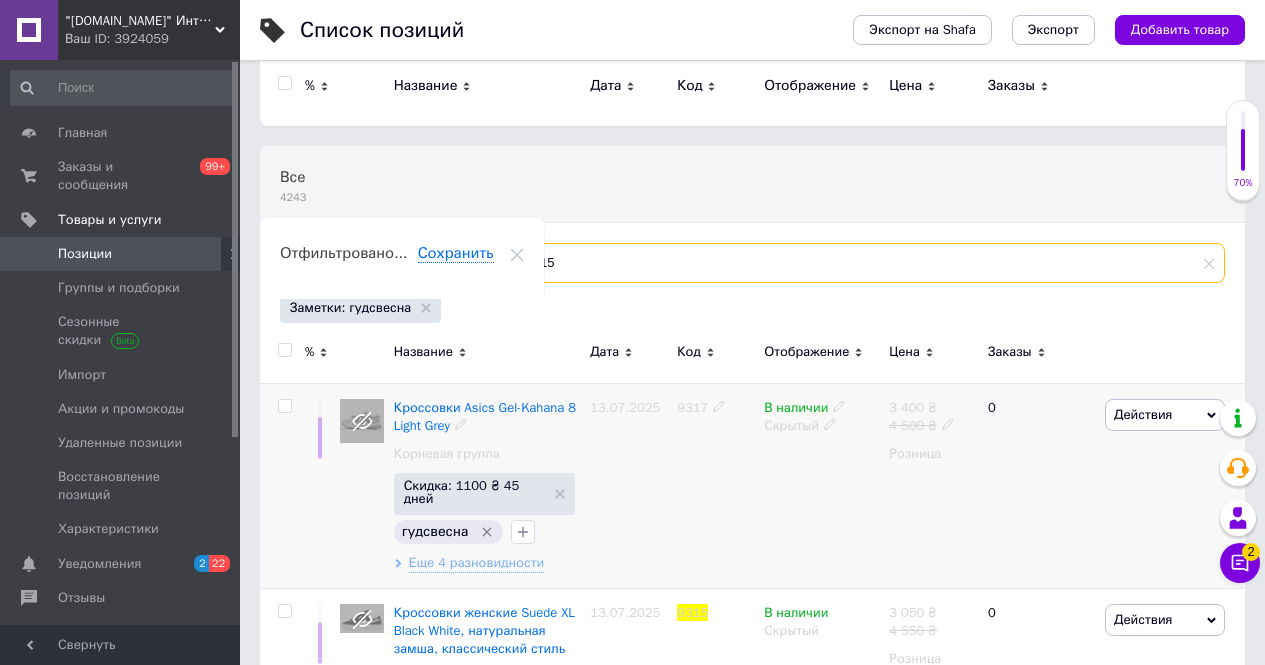 scroll, scrollTop: 100, scrollLeft: 0, axis: vertical 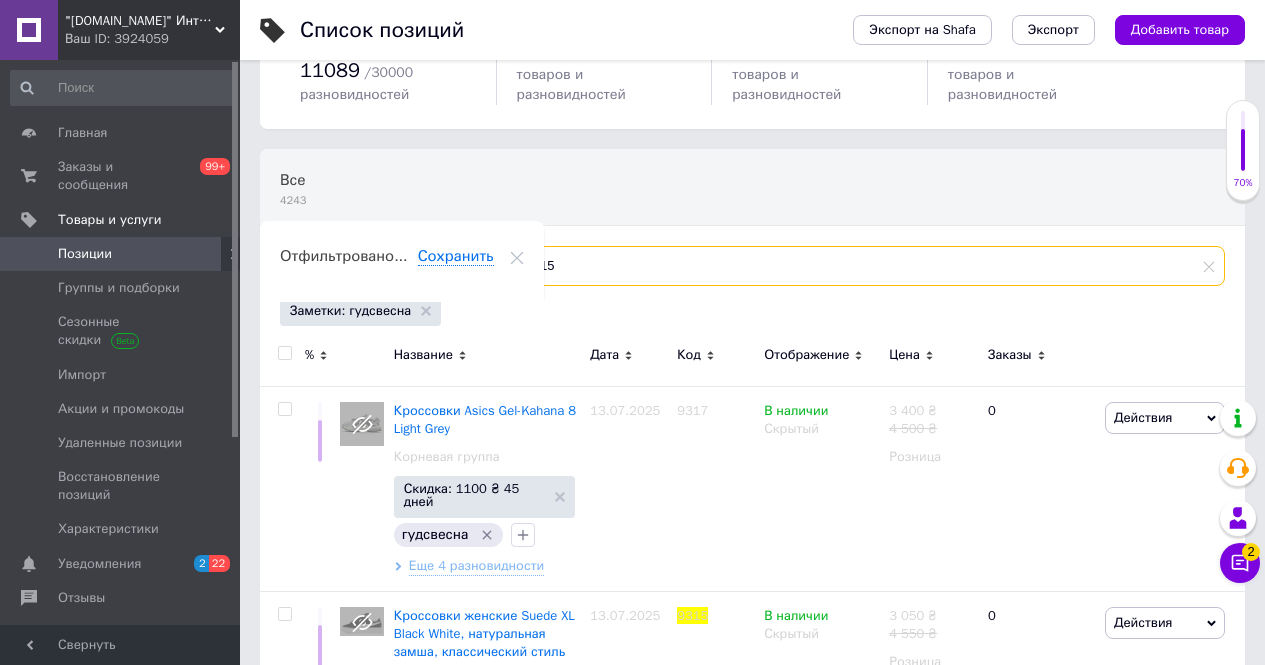 click on "9315" at bounding box center [857, 266] 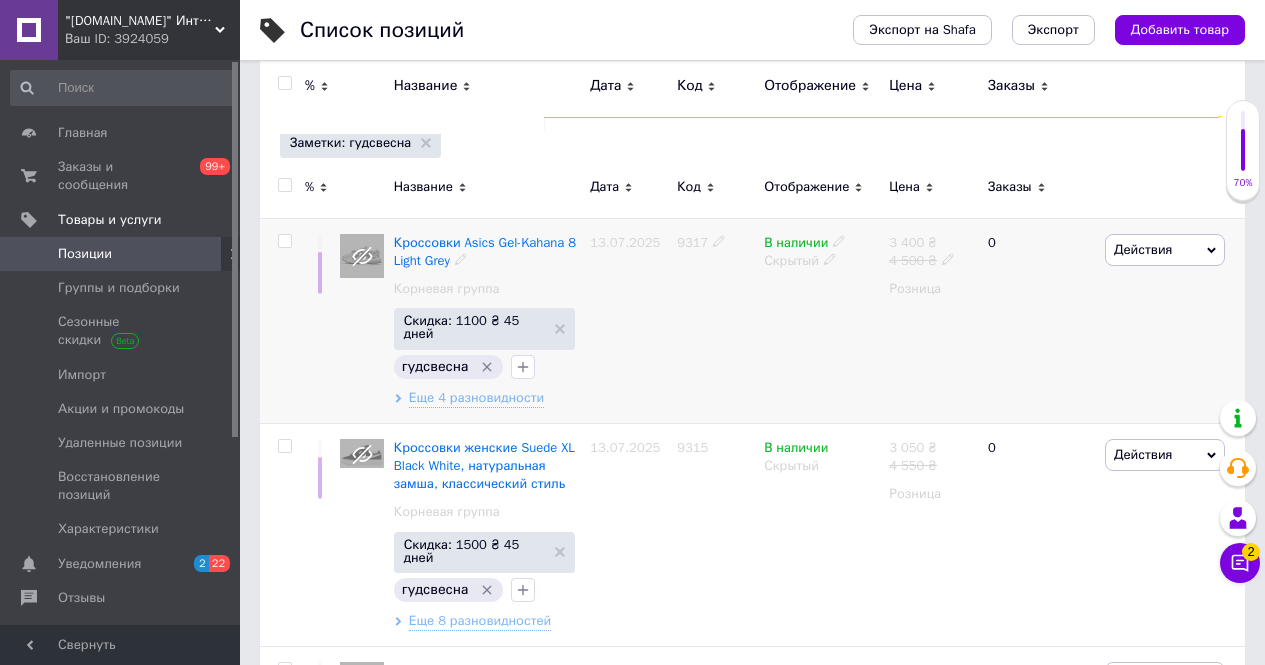 scroll, scrollTop: 0, scrollLeft: 0, axis: both 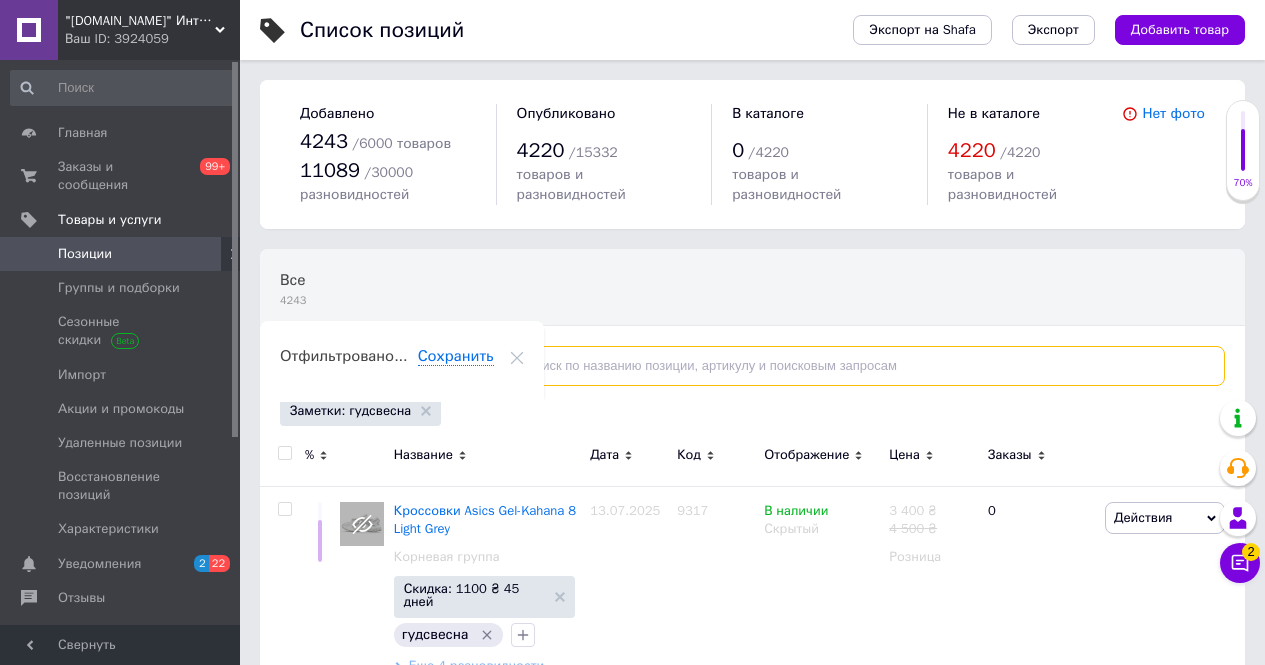 click at bounding box center [857, 366] 